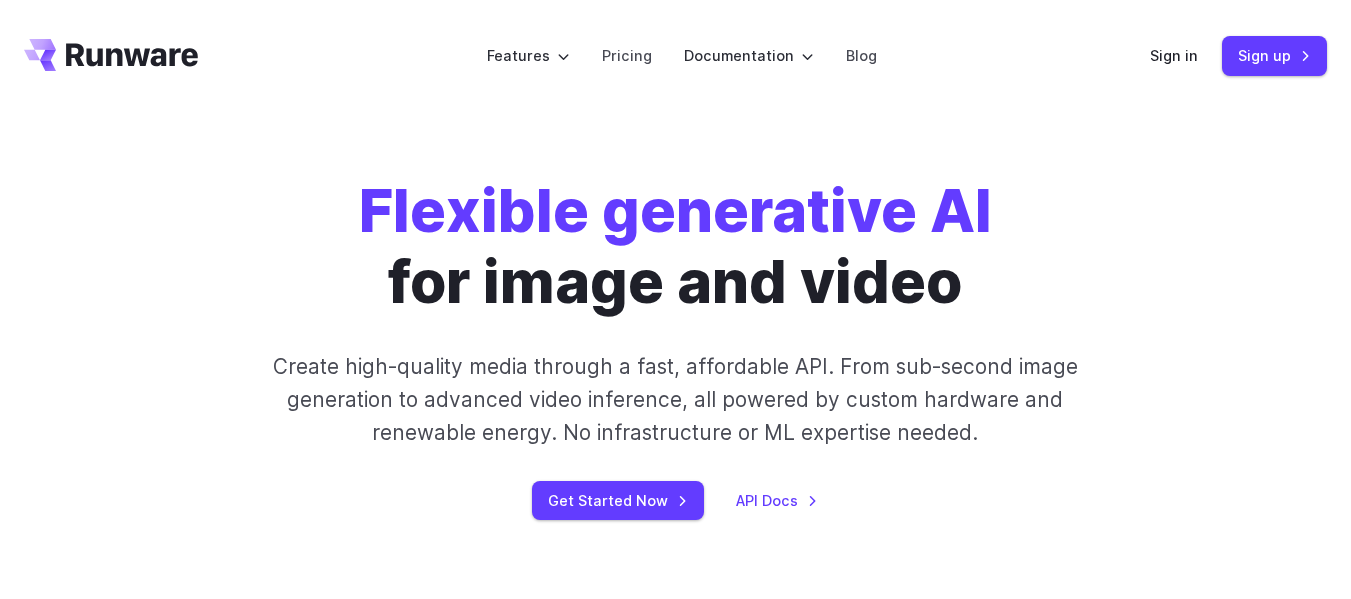 scroll, scrollTop: 0, scrollLeft: 0, axis: both 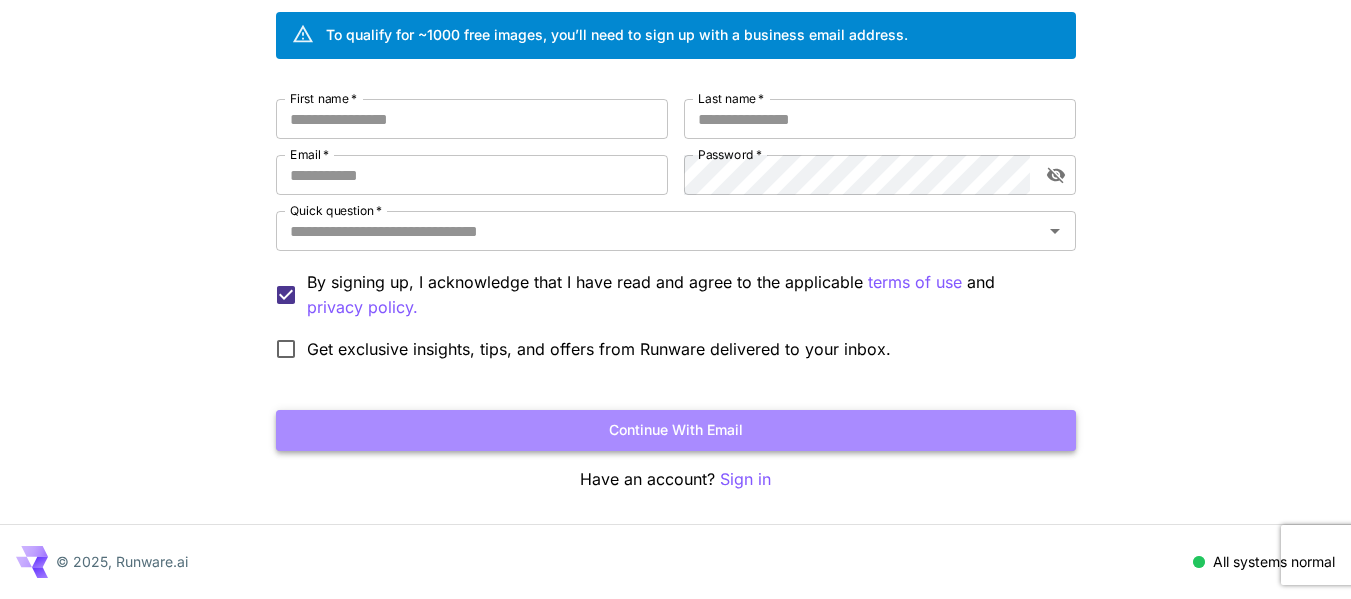 click on "Continue with email" at bounding box center [676, 430] 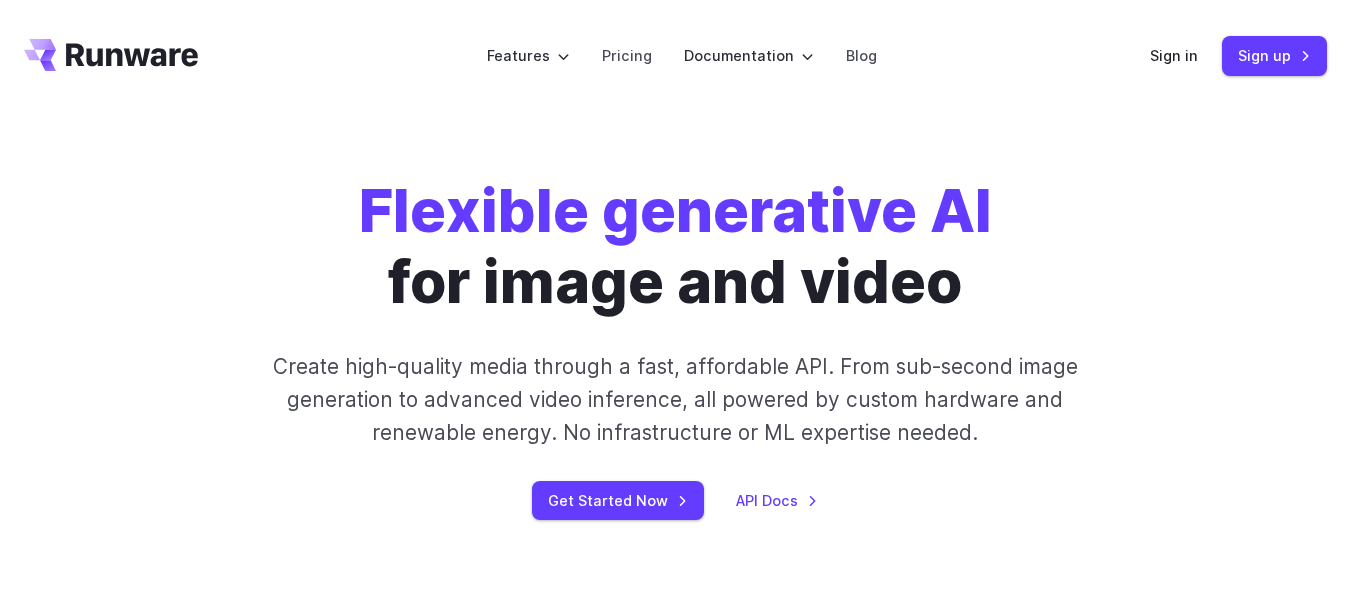 scroll, scrollTop: 0, scrollLeft: 0, axis: both 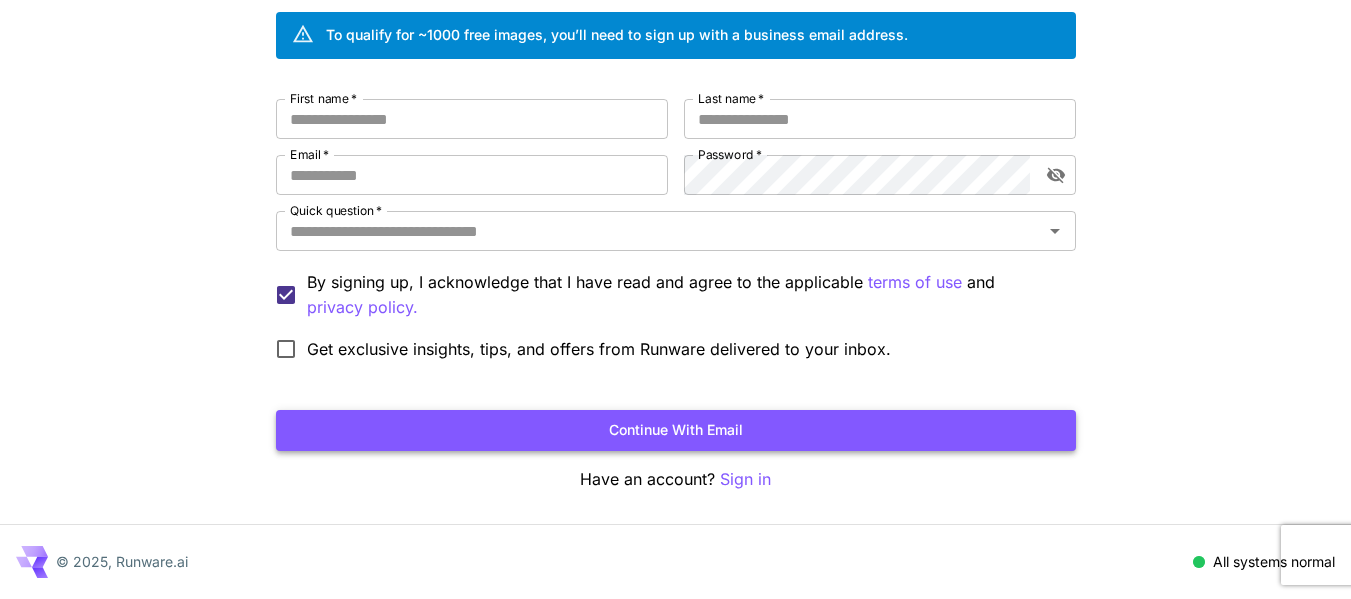 click on "Continue with email" at bounding box center (676, 430) 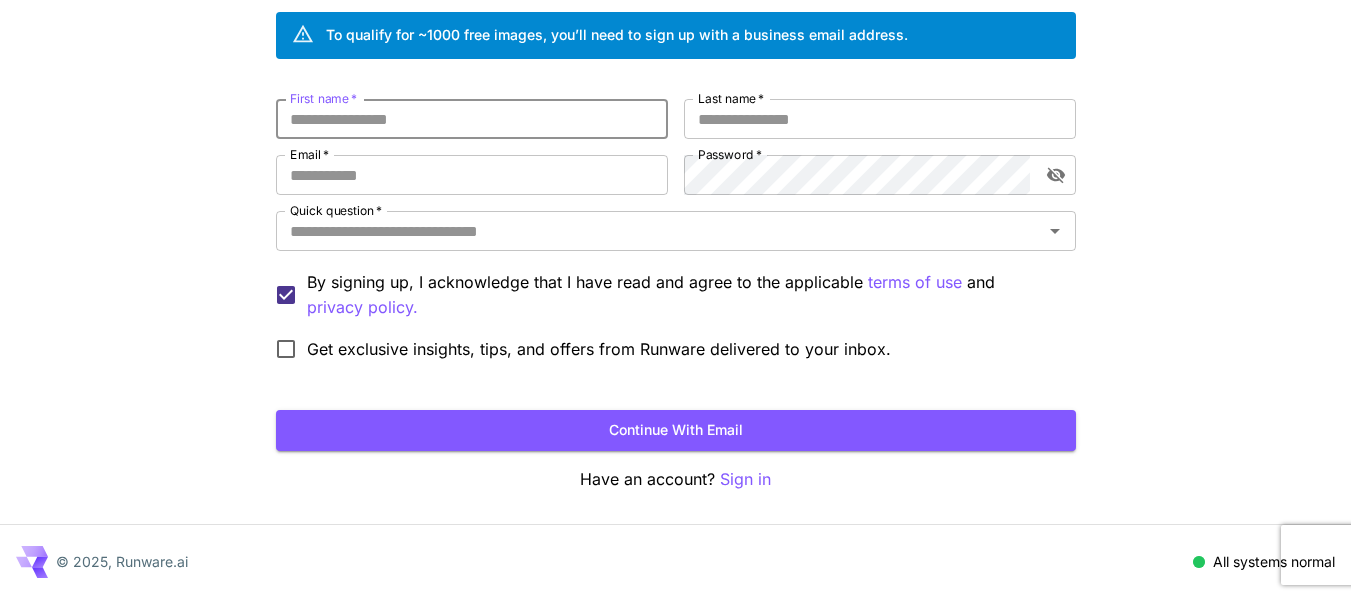click on "First name   *" at bounding box center (472, 119) 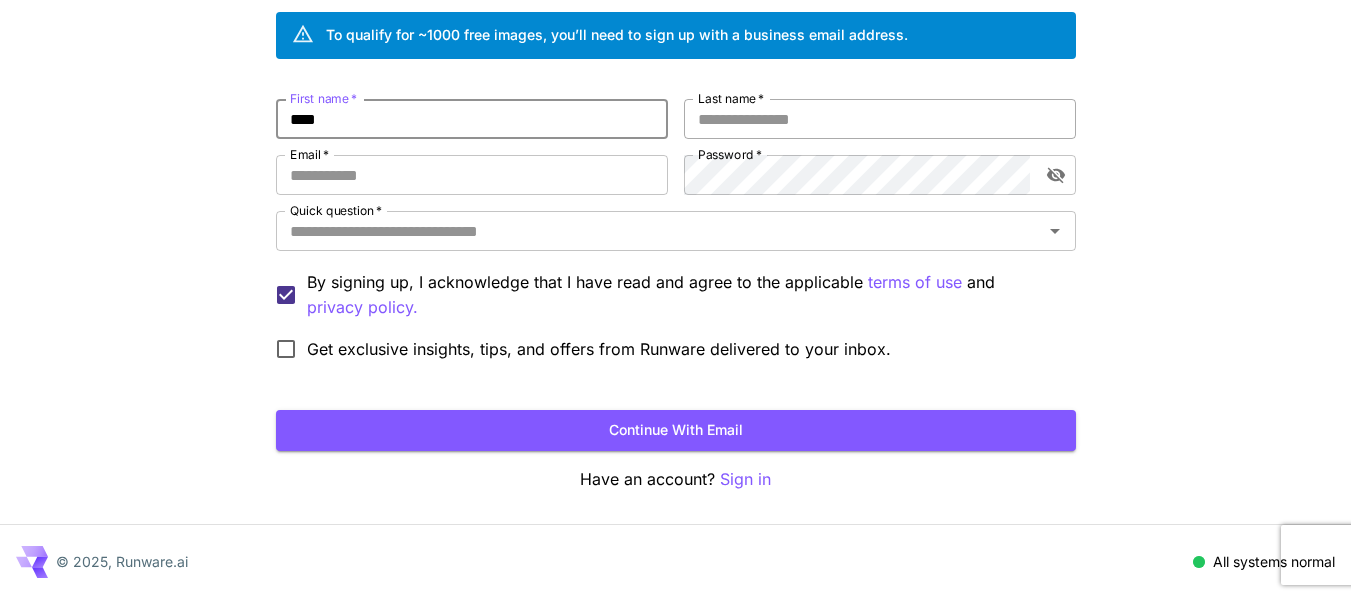 type on "****" 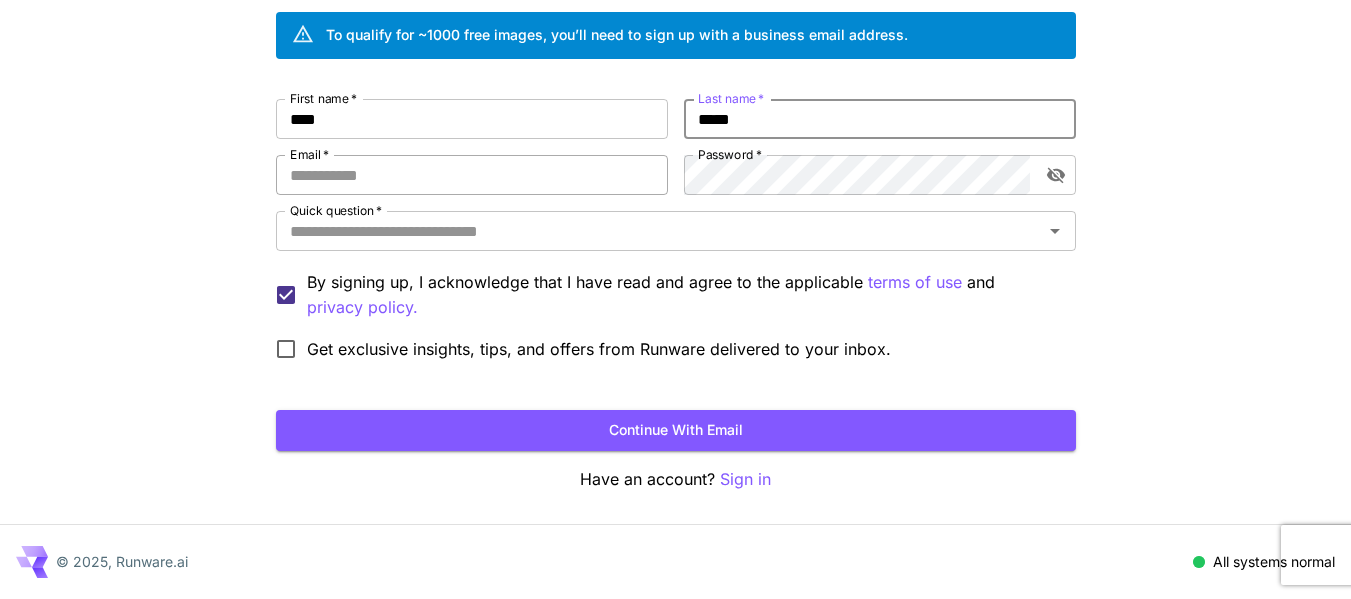 type on "*****" 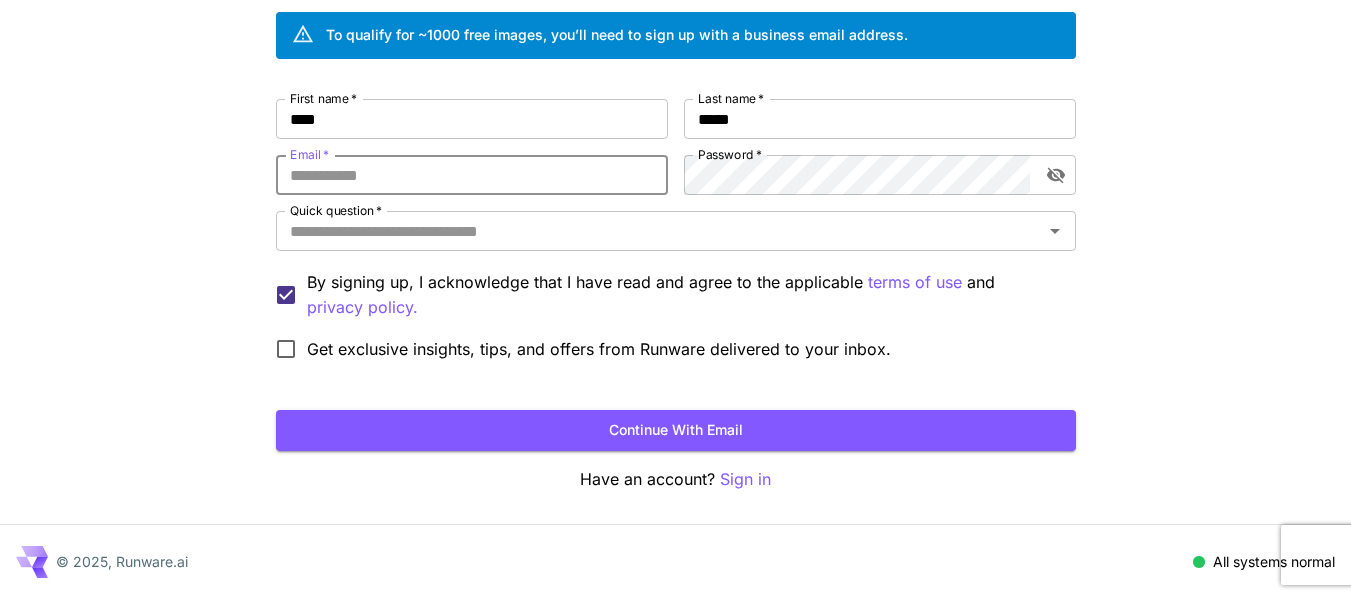 paste on "**********" 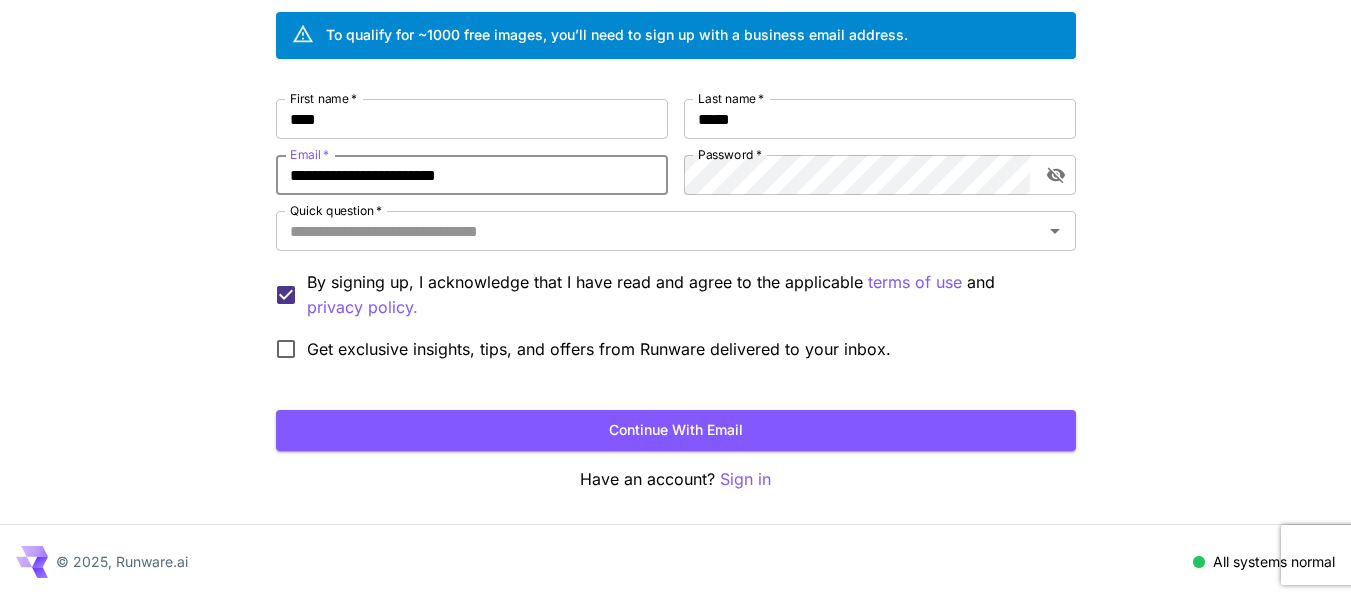 type on "**********" 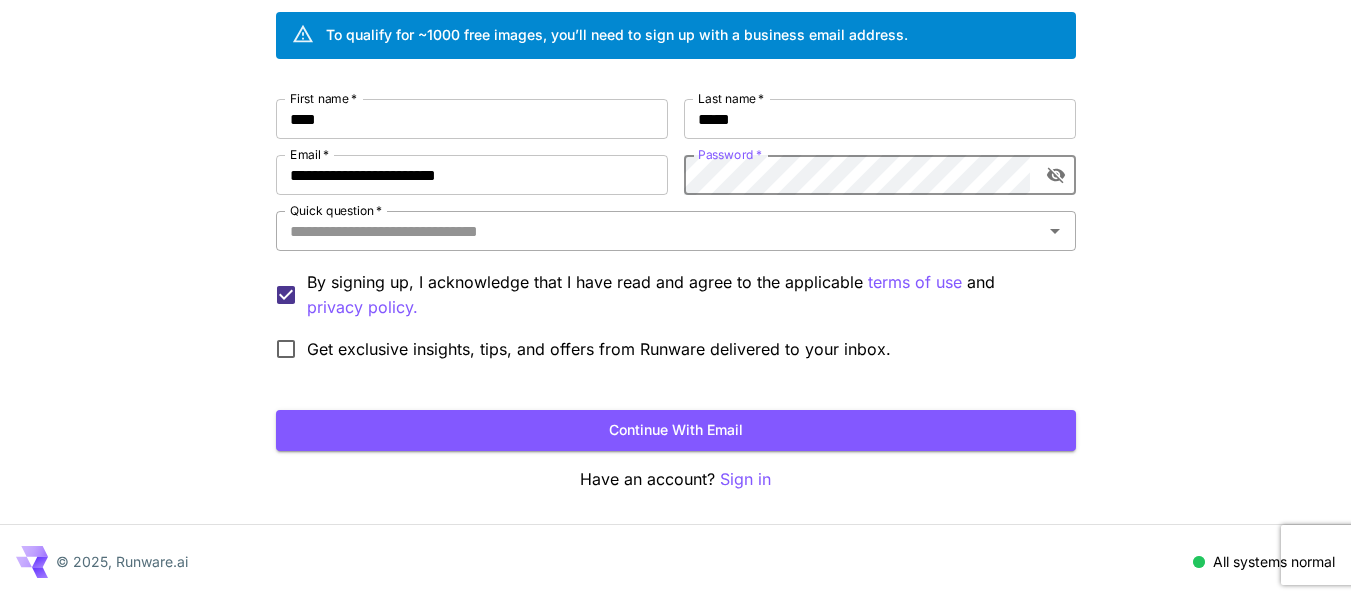 click on "Quick question   *" at bounding box center (659, 231) 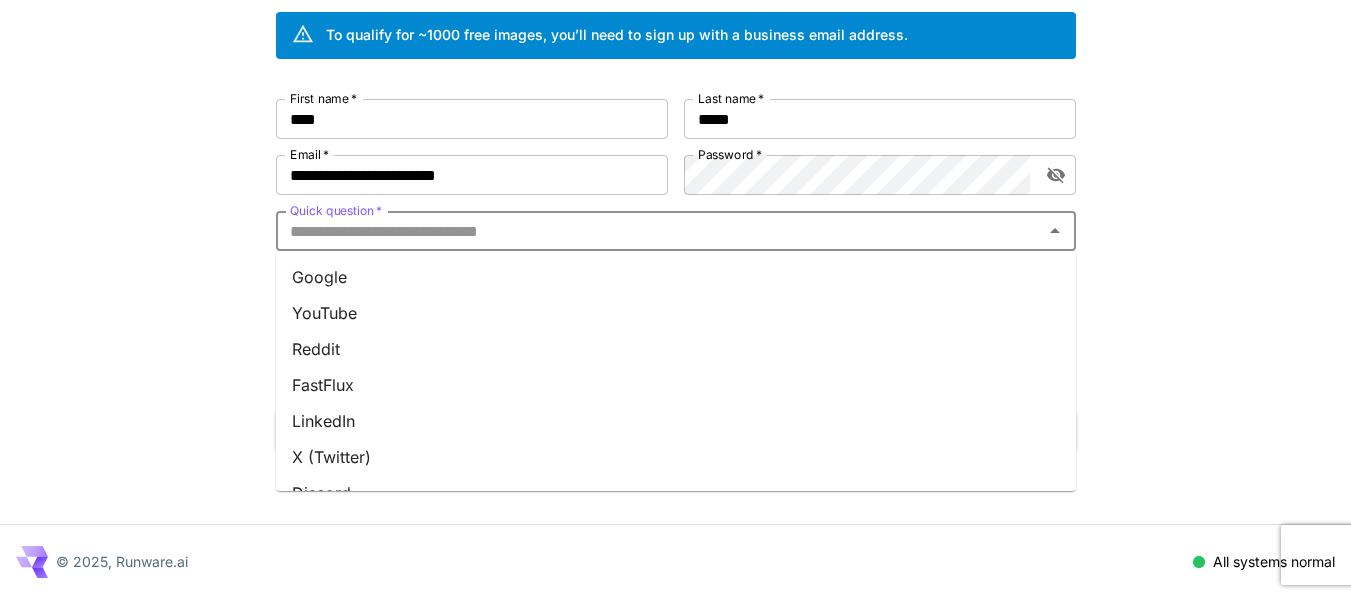 click on "Google" at bounding box center (676, 277) 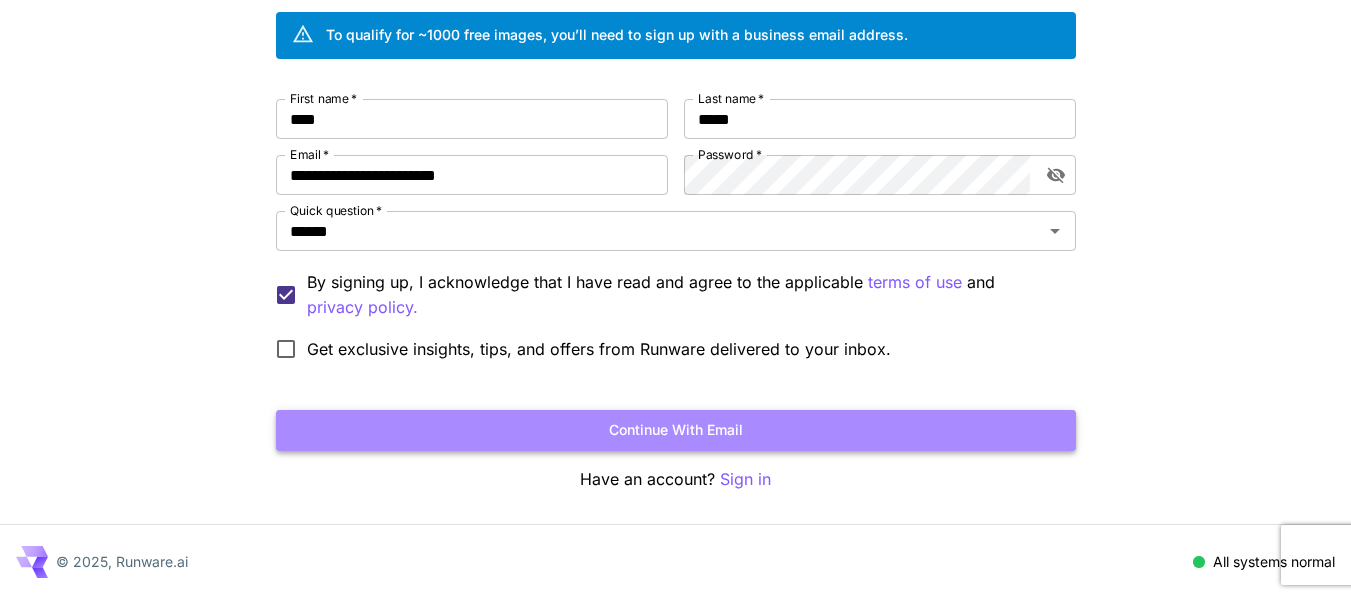 click on "Continue with email" at bounding box center [676, 430] 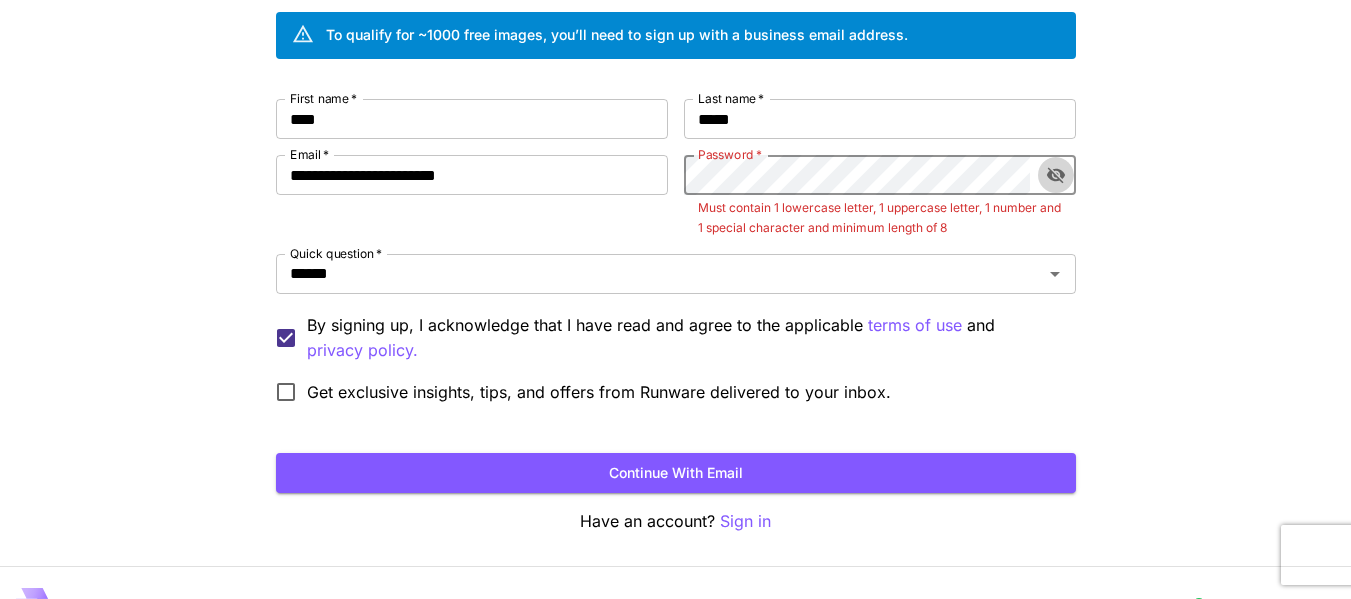 click 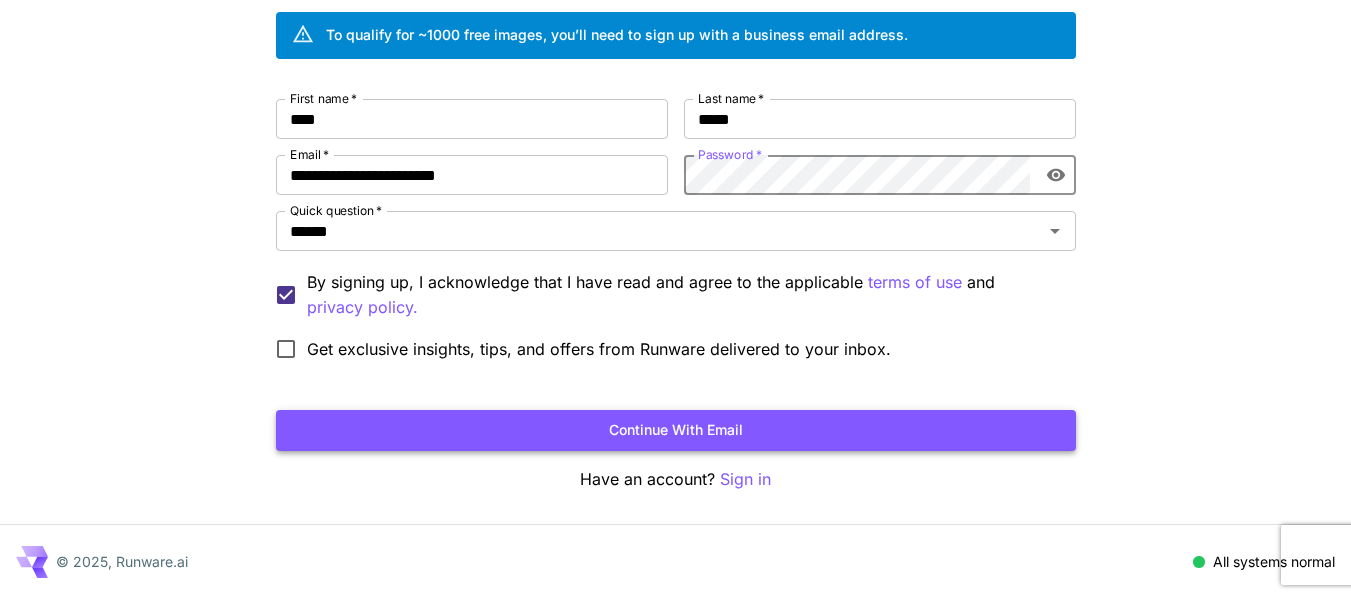 click on "Continue with email" at bounding box center [676, 430] 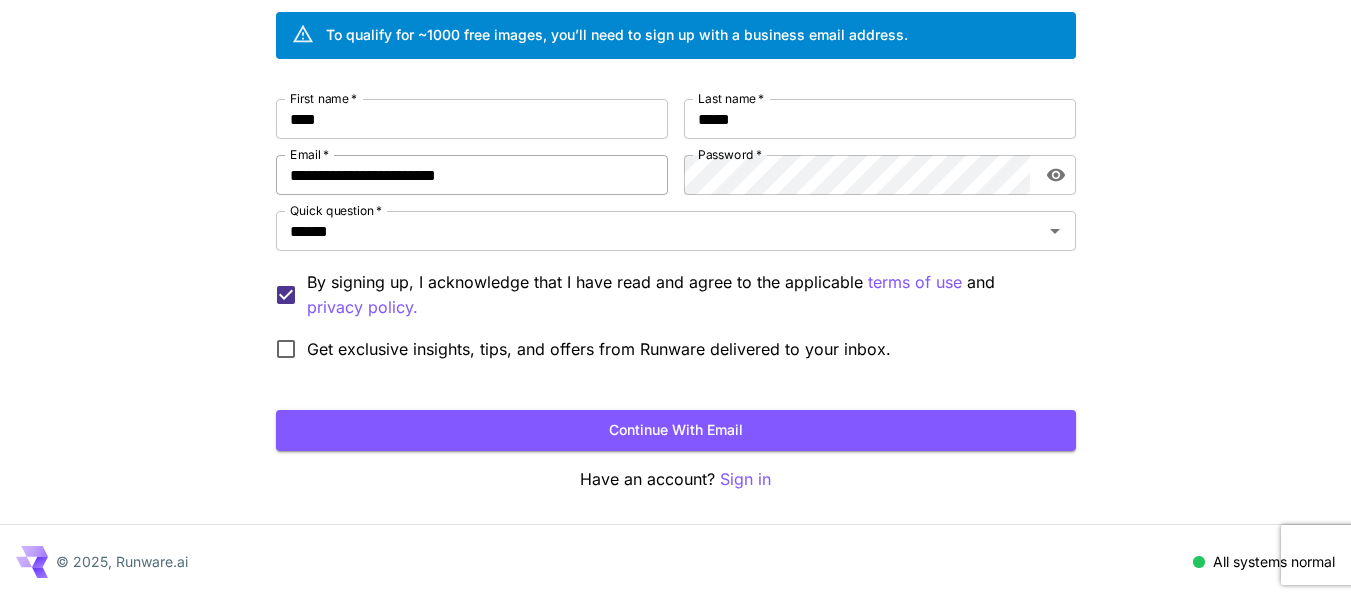 scroll, scrollTop: 0, scrollLeft: 0, axis: both 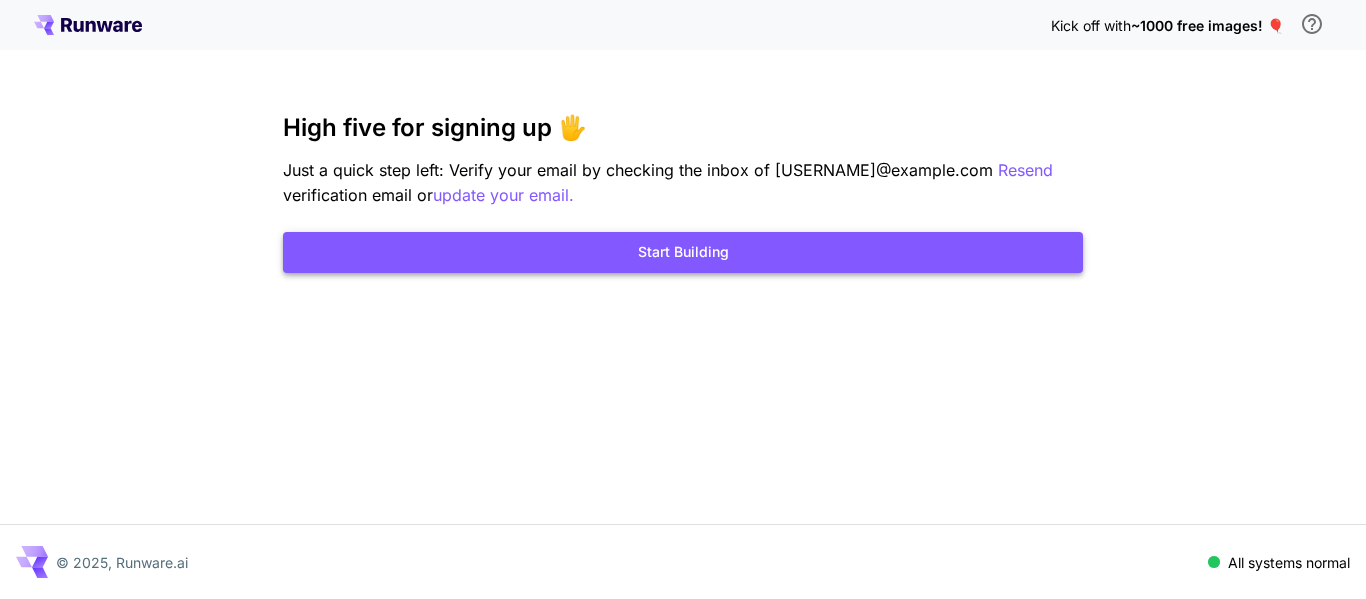 click on "Start Building" at bounding box center [683, 252] 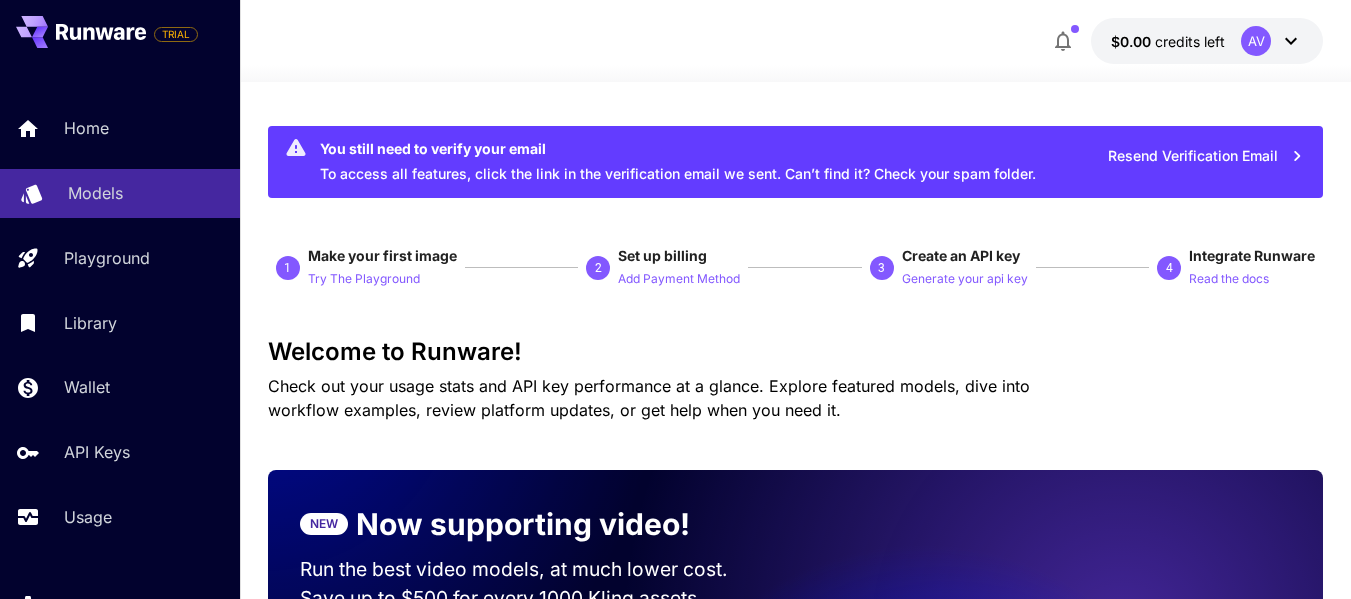 click on "Models" at bounding box center (95, 193) 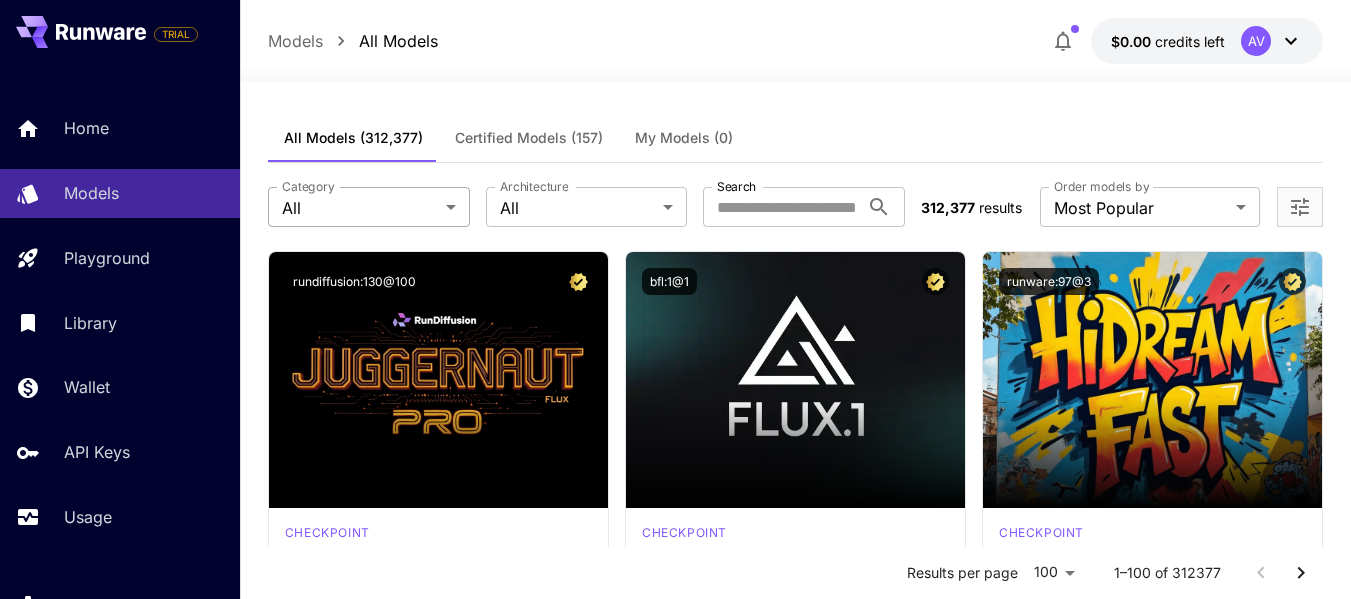 click on "**********" at bounding box center (675, 13225) 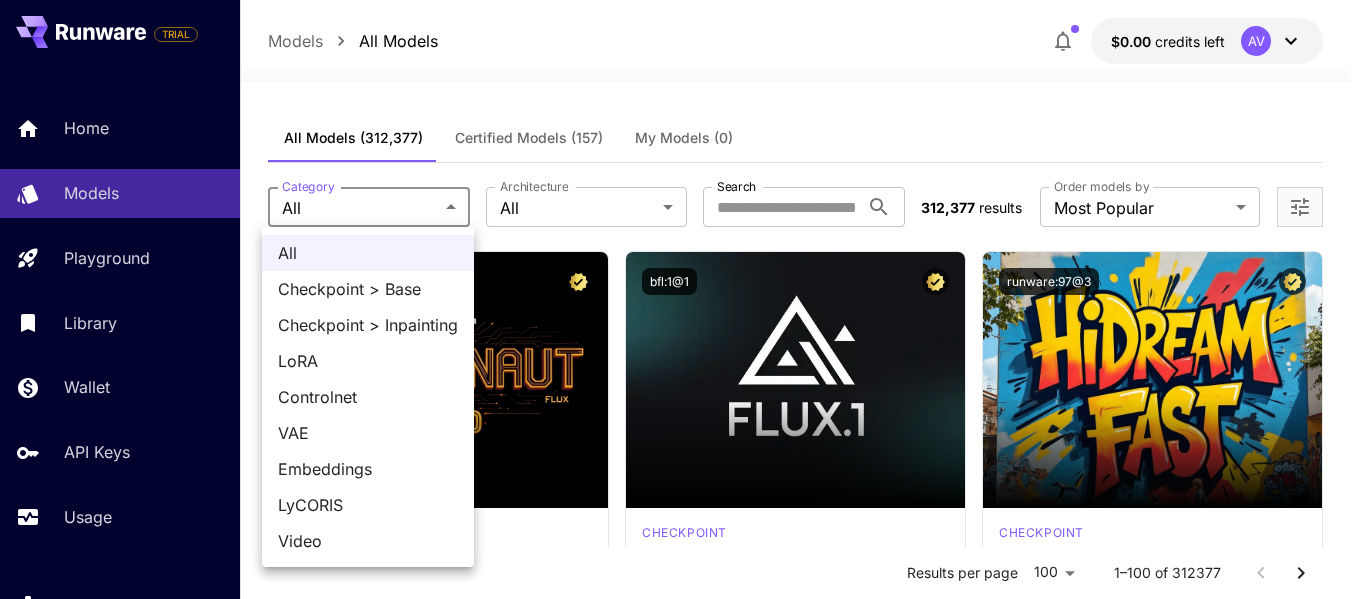 click at bounding box center [683, 299] 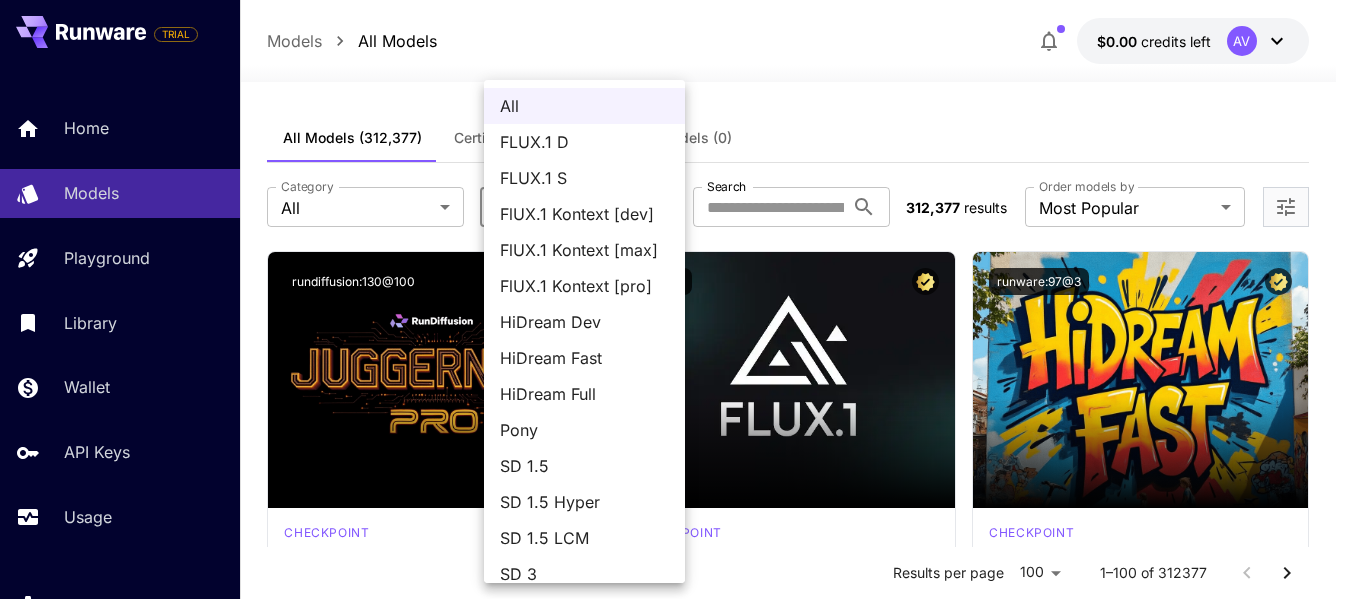 click on "**********" at bounding box center [675, 13225] 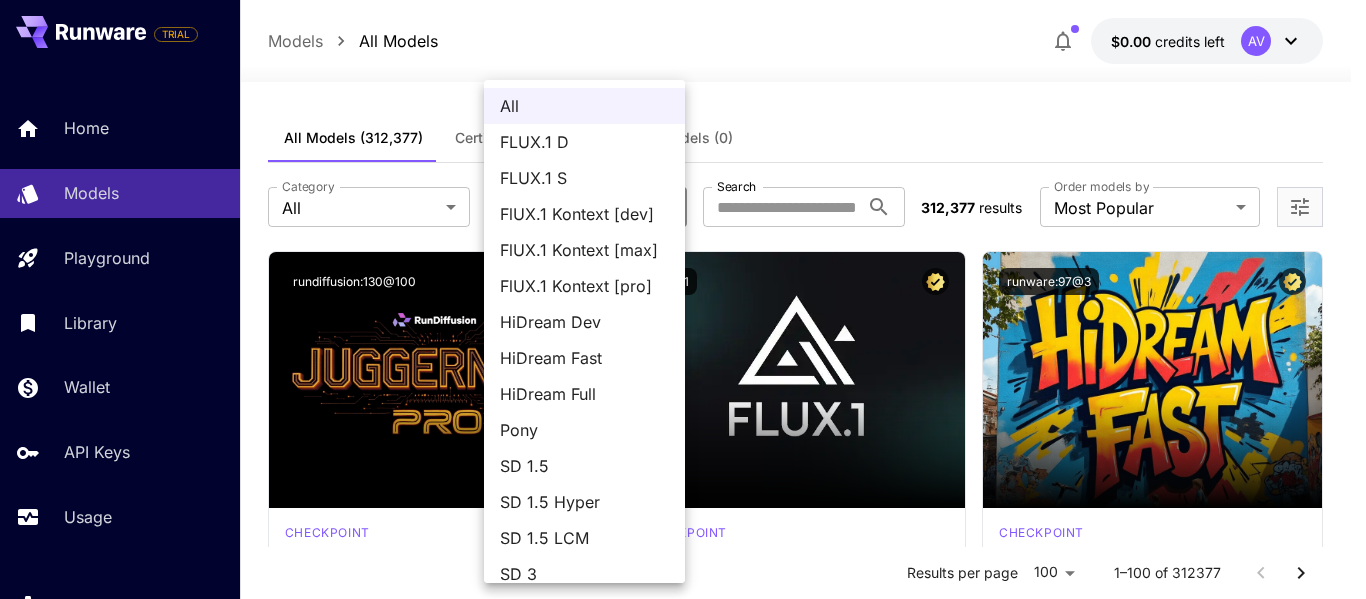 click at bounding box center [683, 299] 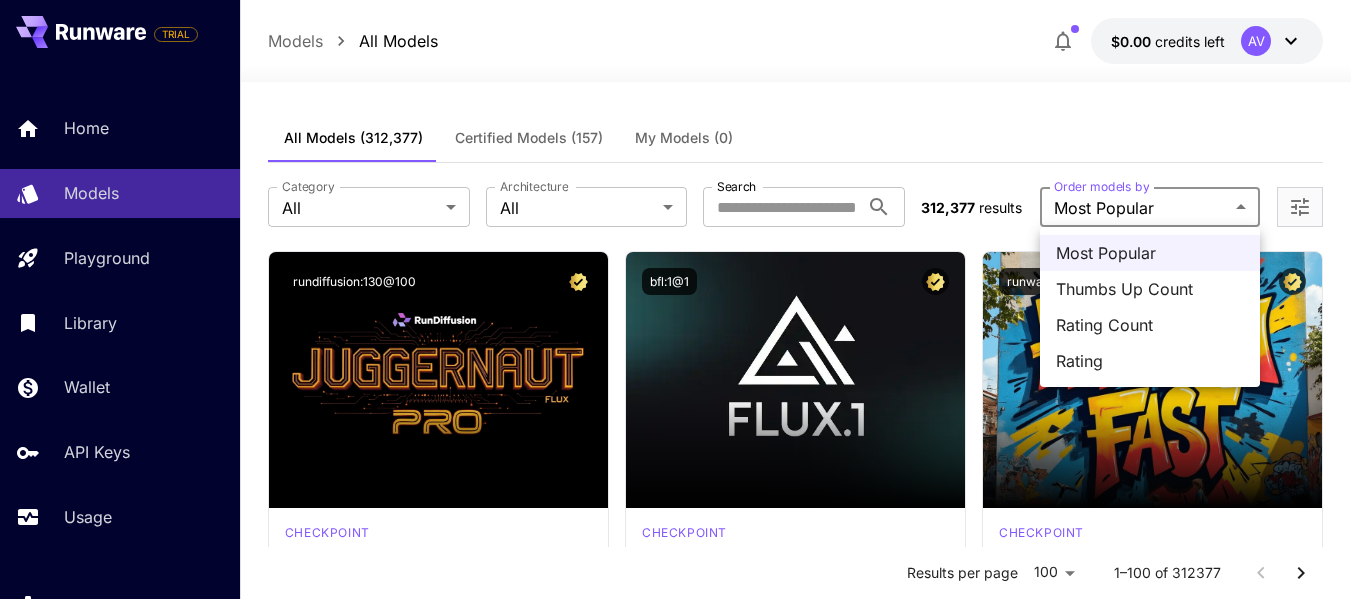 click on "**********" at bounding box center (683, 13225) 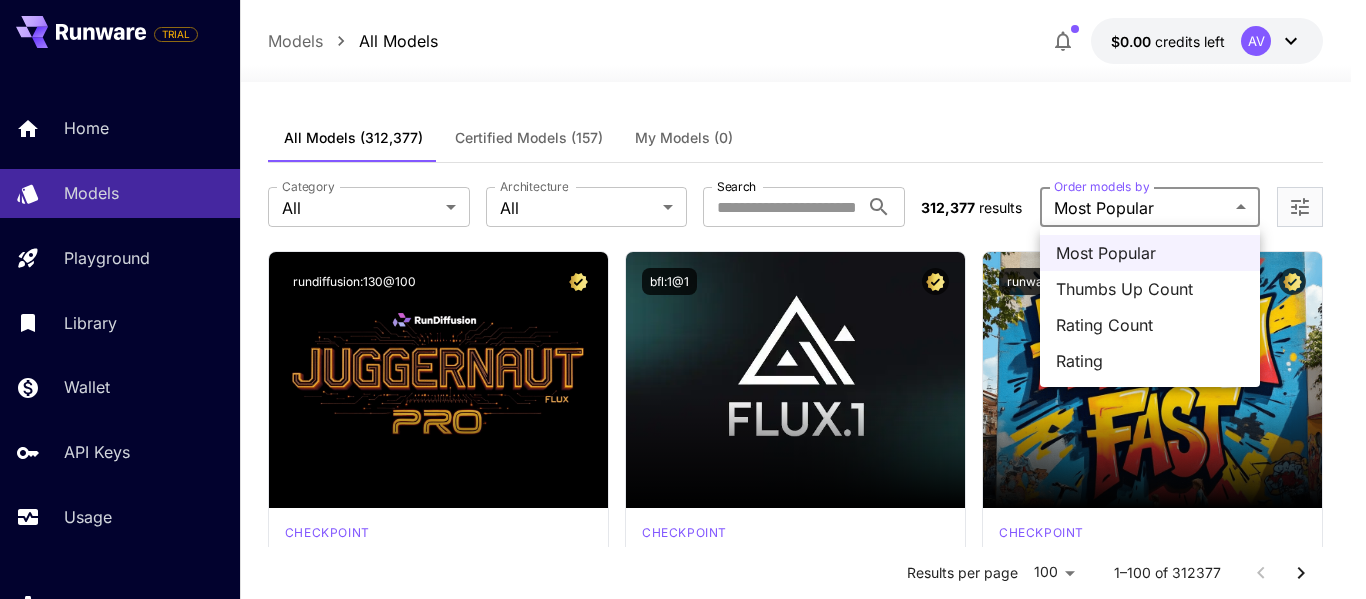 click at bounding box center [683, 299] 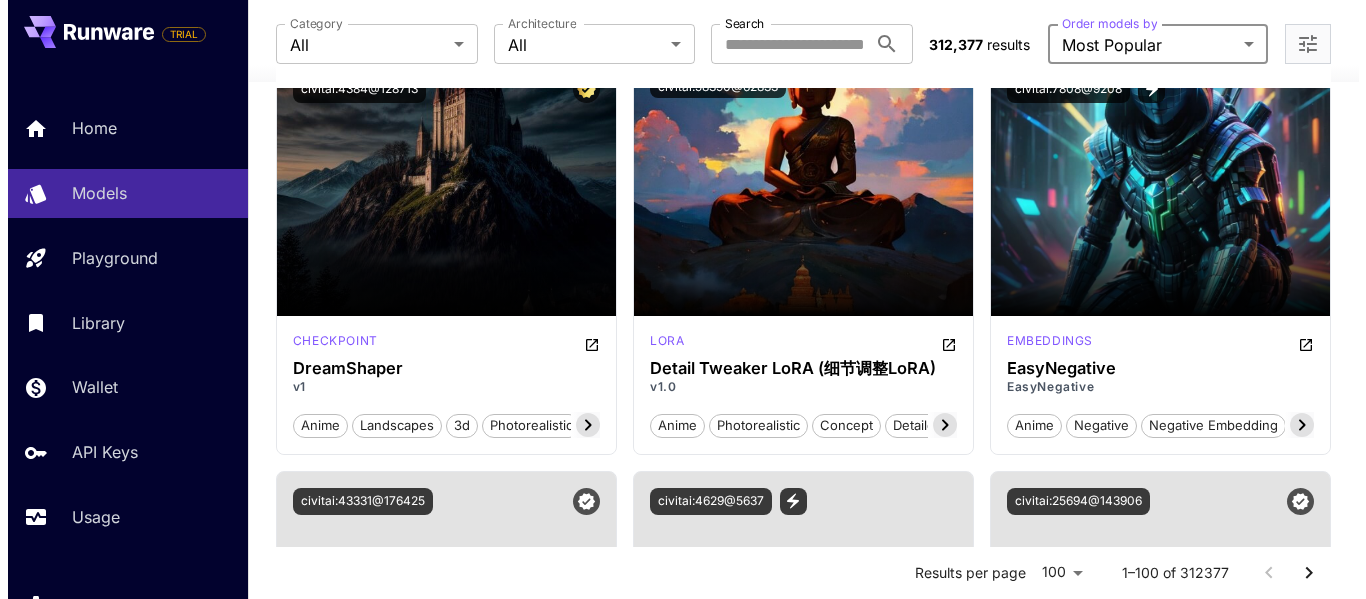 scroll, scrollTop: 3100, scrollLeft: 0, axis: vertical 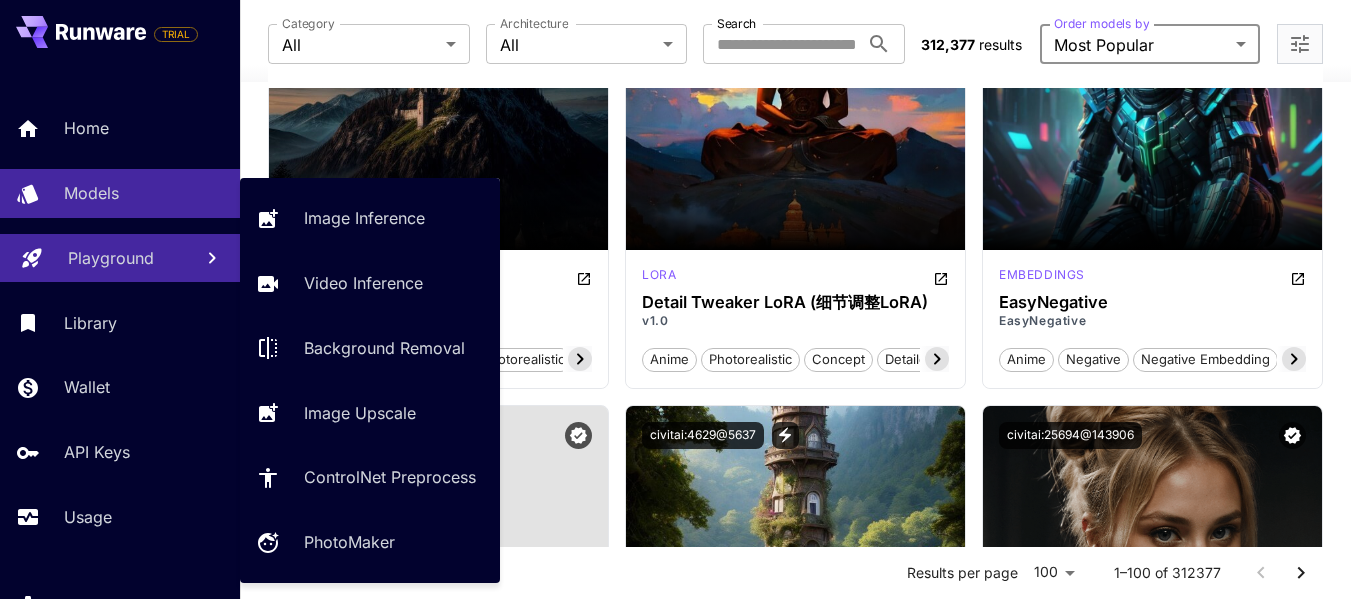 click on "Playground" at bounding box center [111, 258] 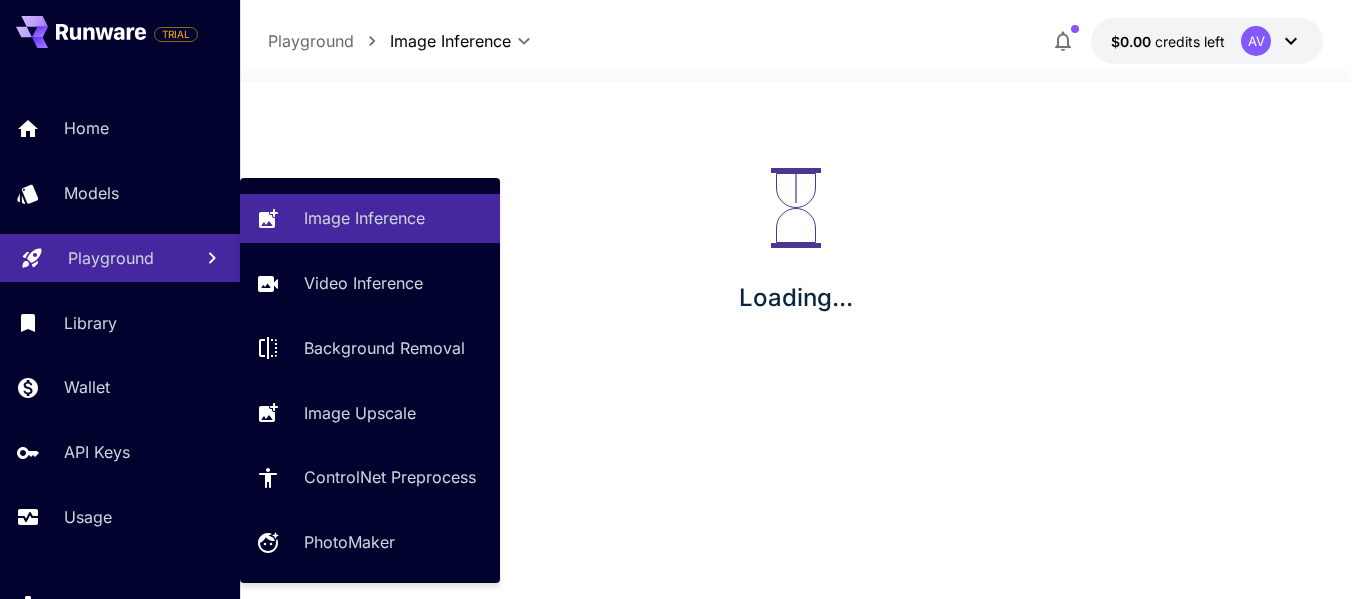 scroll, scrollTop: 0, scrollLeft: 0, axis: both 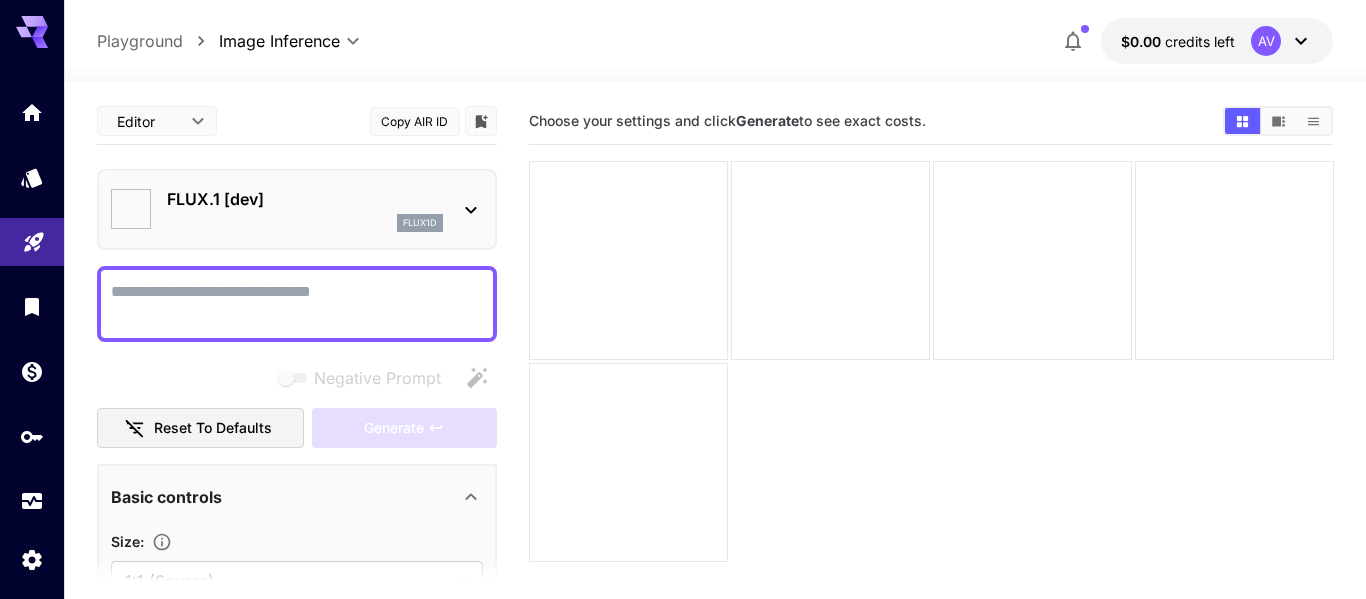 type on "**********" 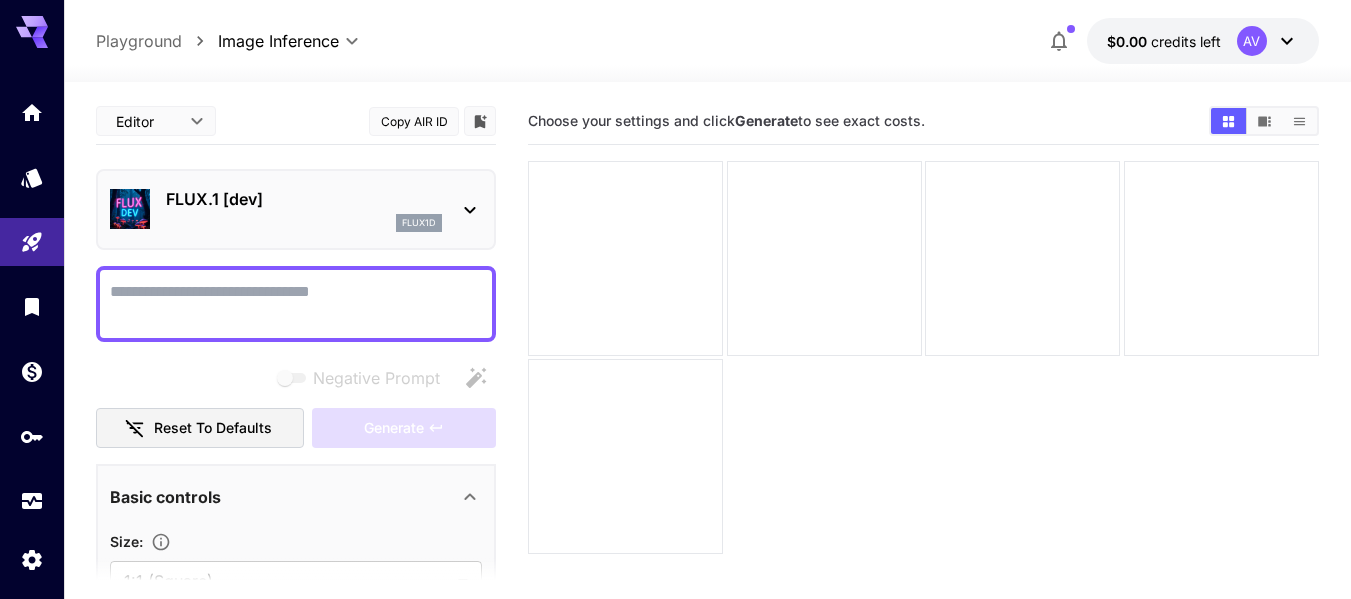 click on "Negative Prompt" at bounding box center [296, 304] 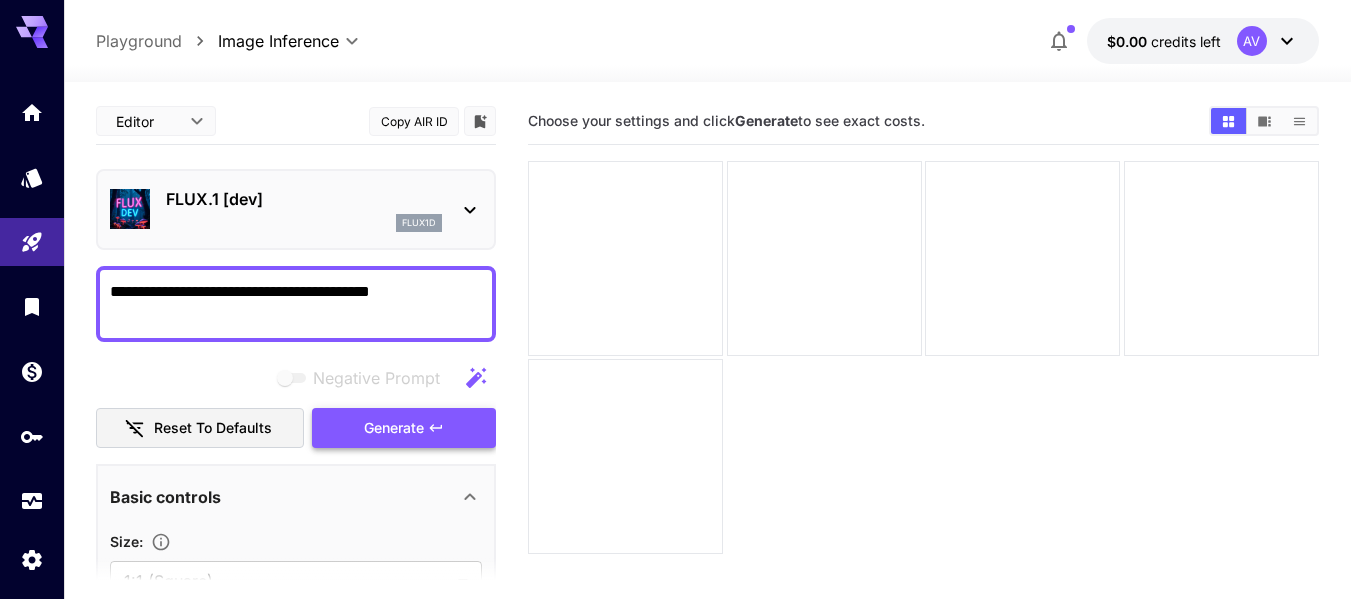 click on "Generate" at bounding box center [394, 428] 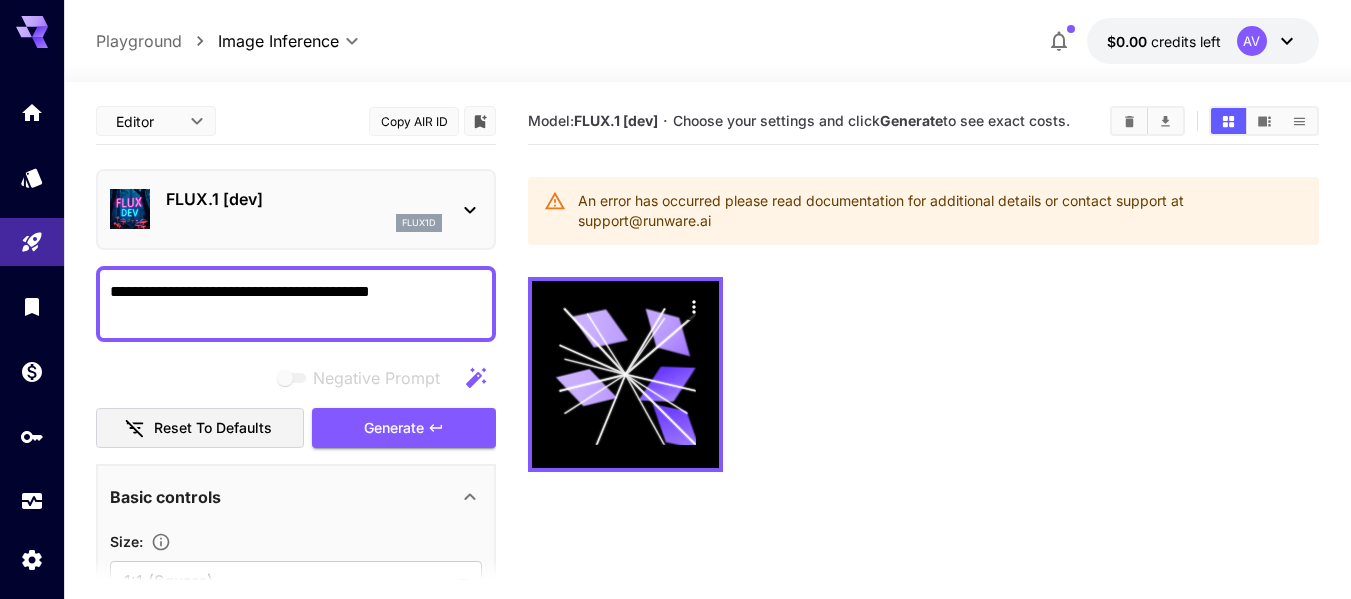click on "**********" at bounding box center [296, 304] 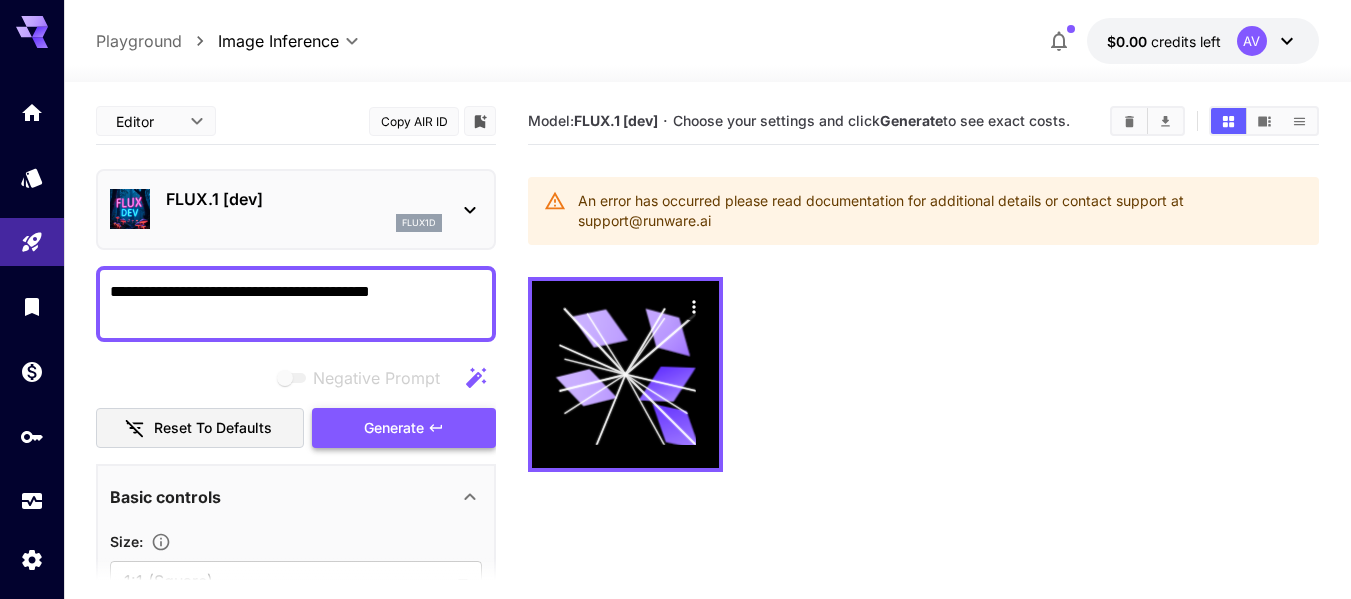 type on "**********" 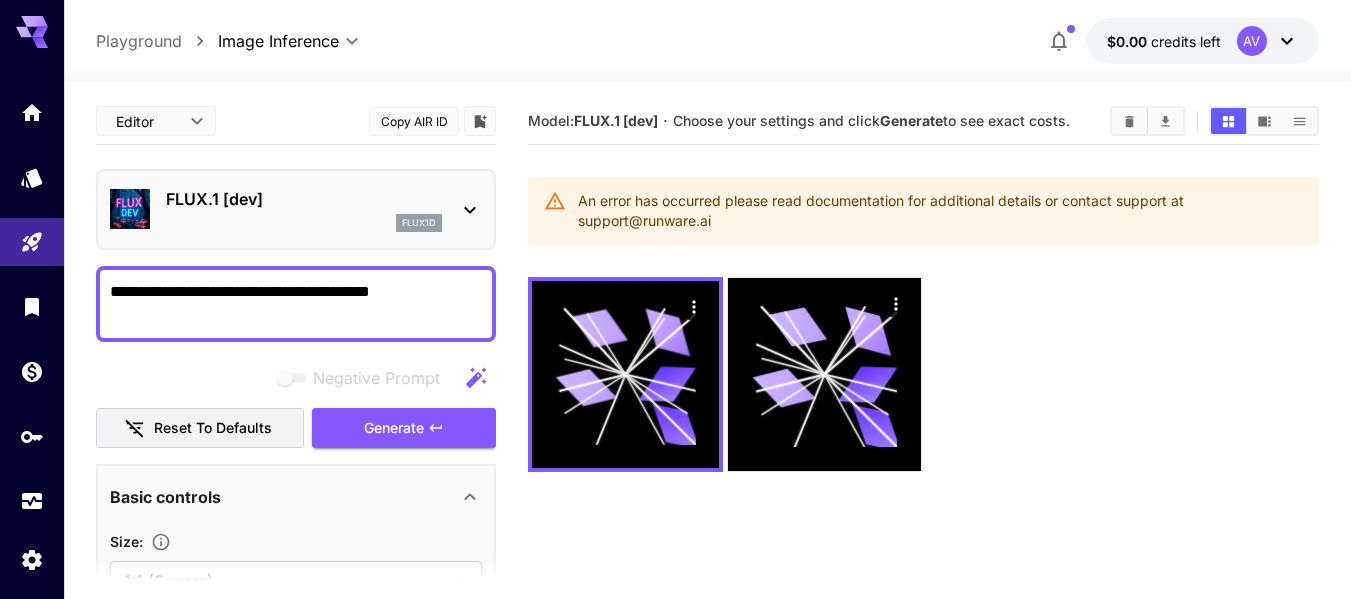 click on "FLUX.1 [dev]" at bounding box center [304, 199] 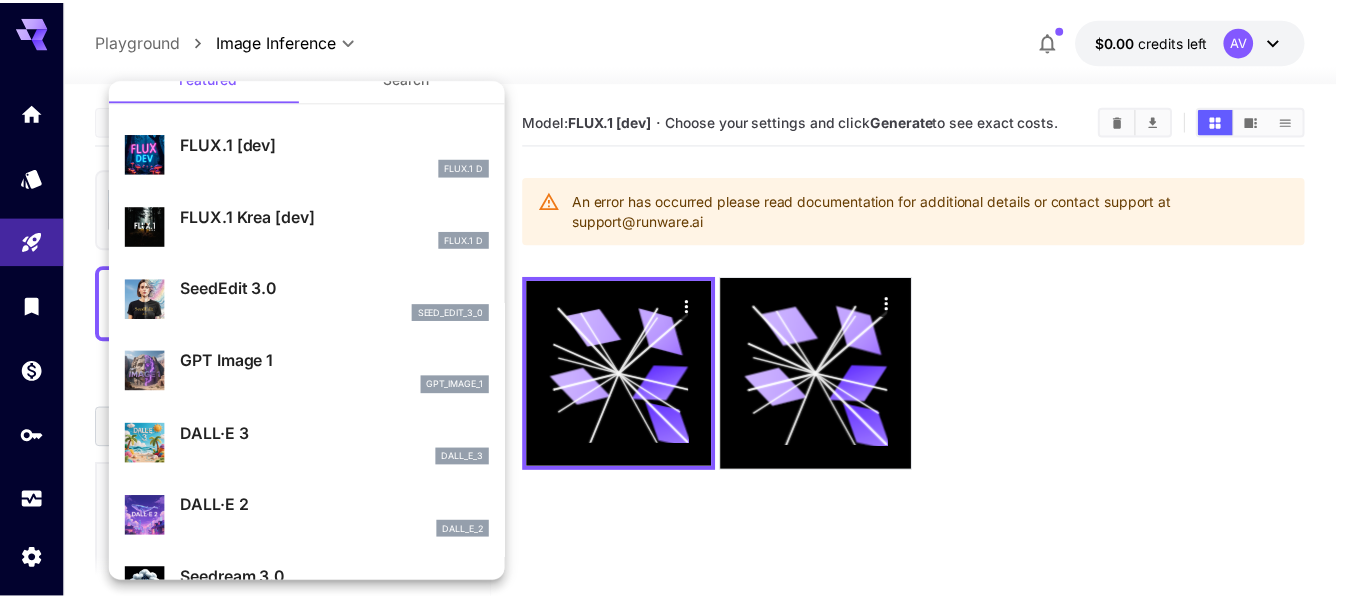 scroll, scrollTop: 0, scrollLeft: 0, axis: both 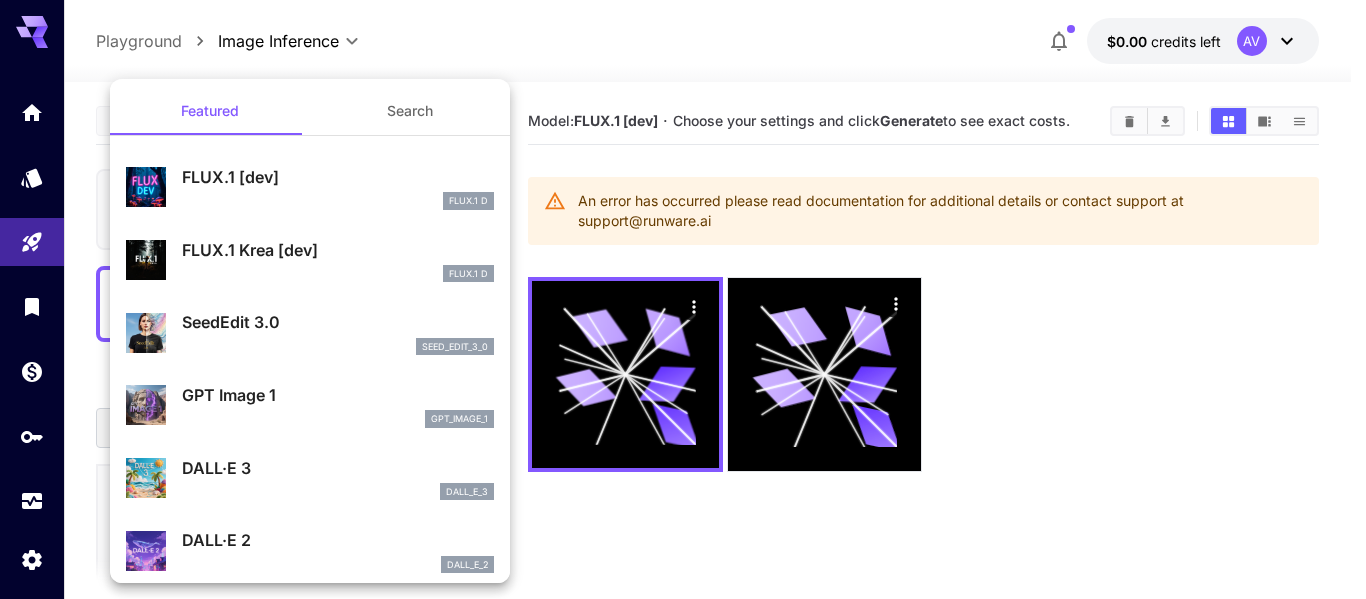 click on "DALL·E 3" at bounding box center [338, 468] 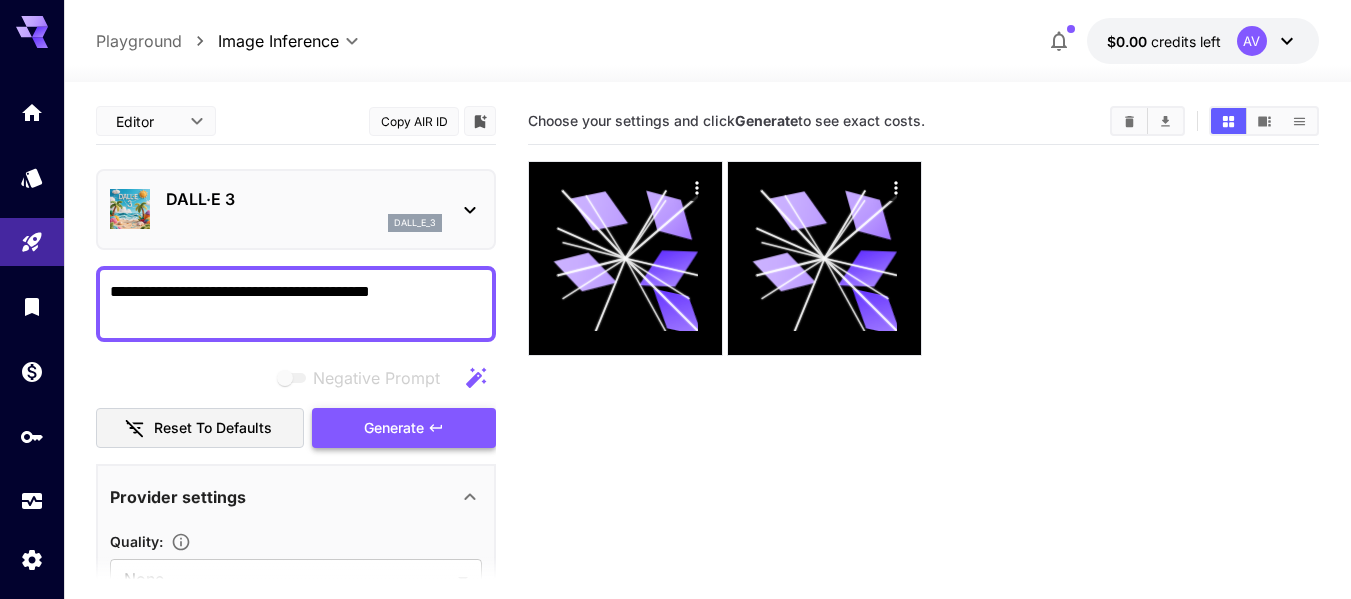 click on "Generate" at bounding box center [394, 428] 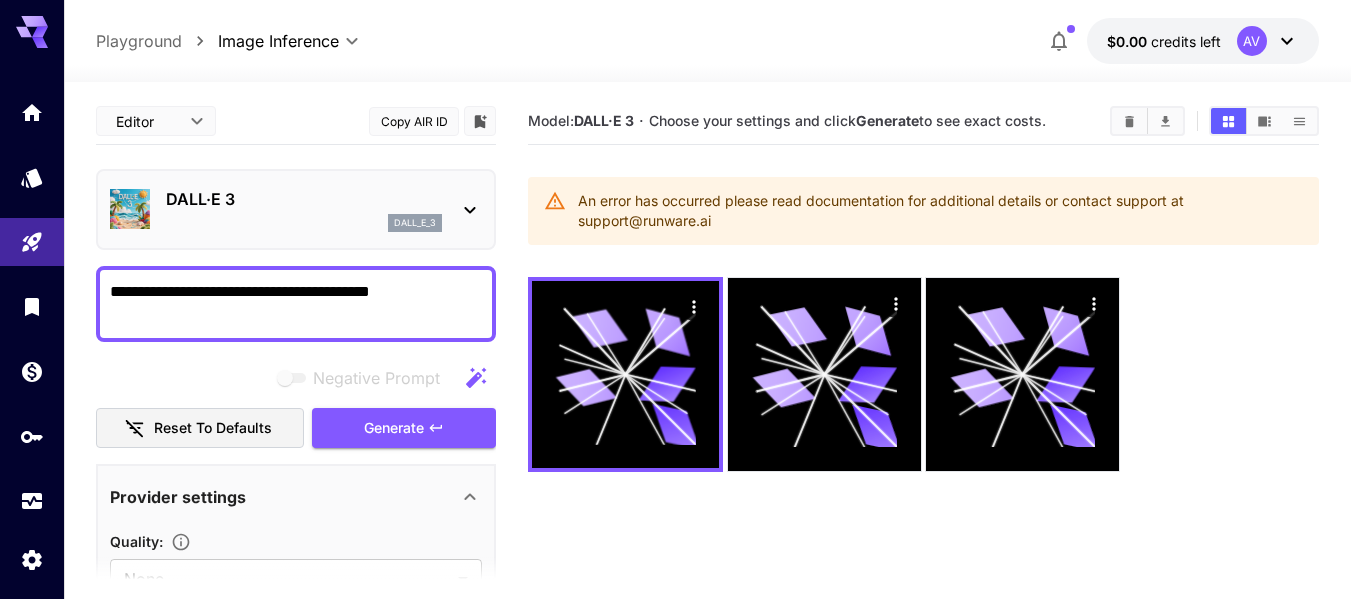 click on "DALL·E 3 dall_e_3" at bounding box center (304, 209) 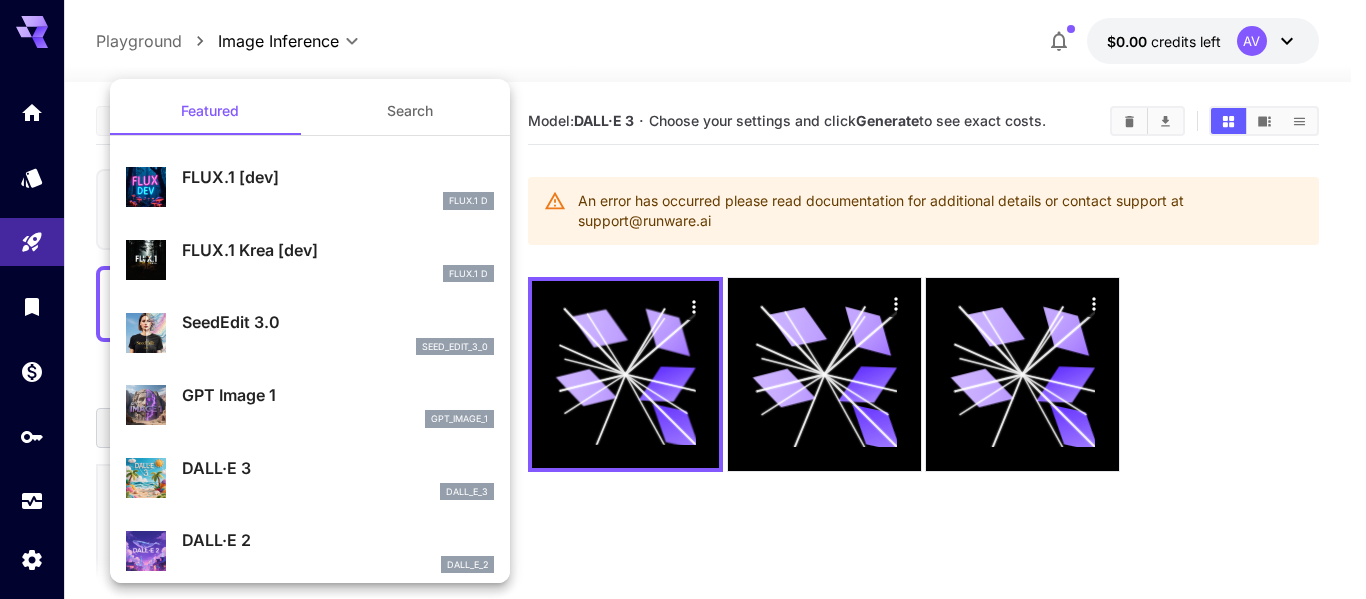 click on "FLUX.1 D" at bounding box center [338, 201] 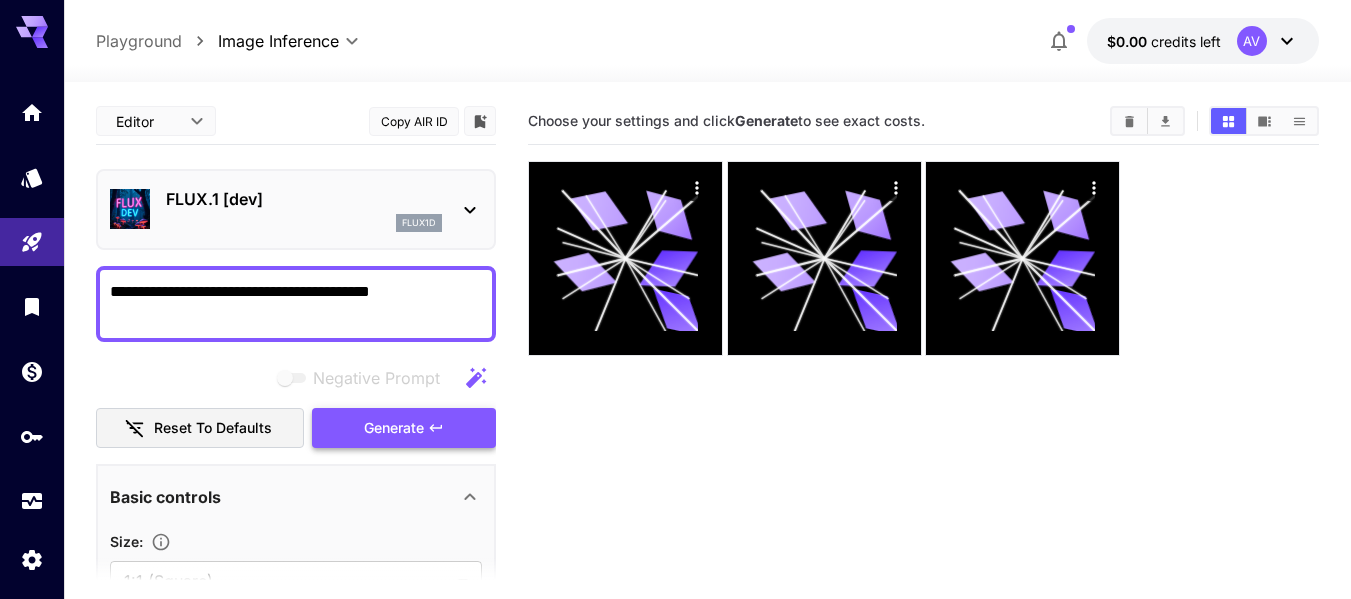 click on "Generate" at bounding box center [394, 428] 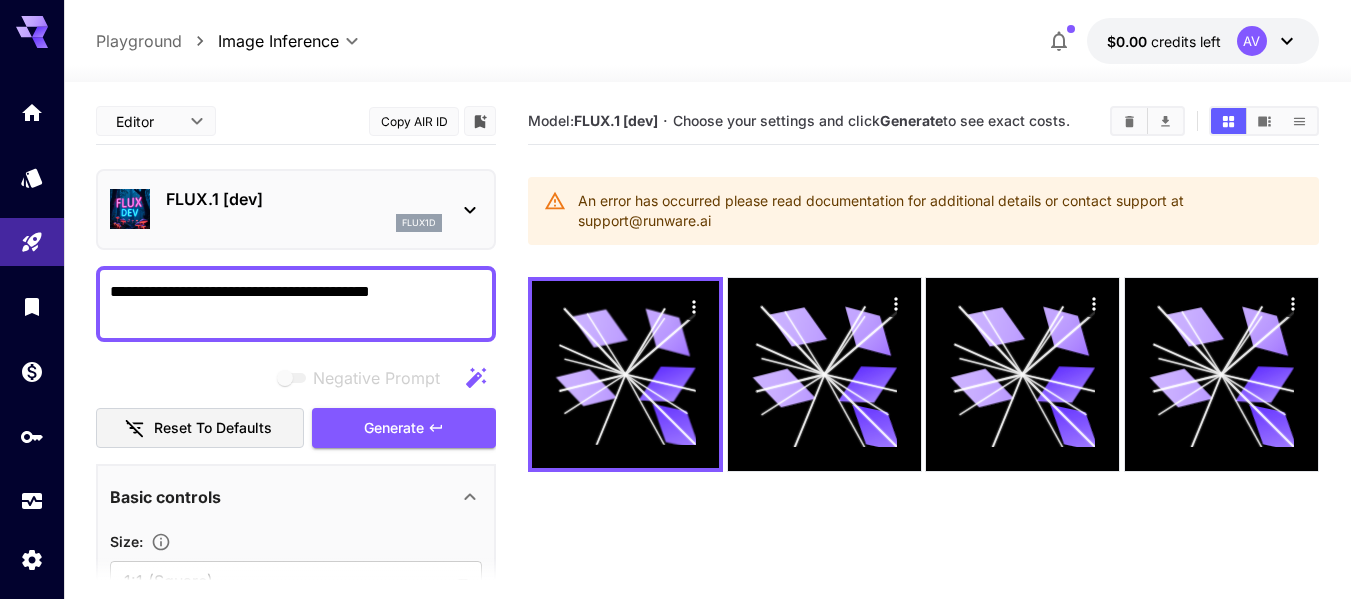 click on "FLUX.1 [dev] flux1d" at bounding box center [296, 209] 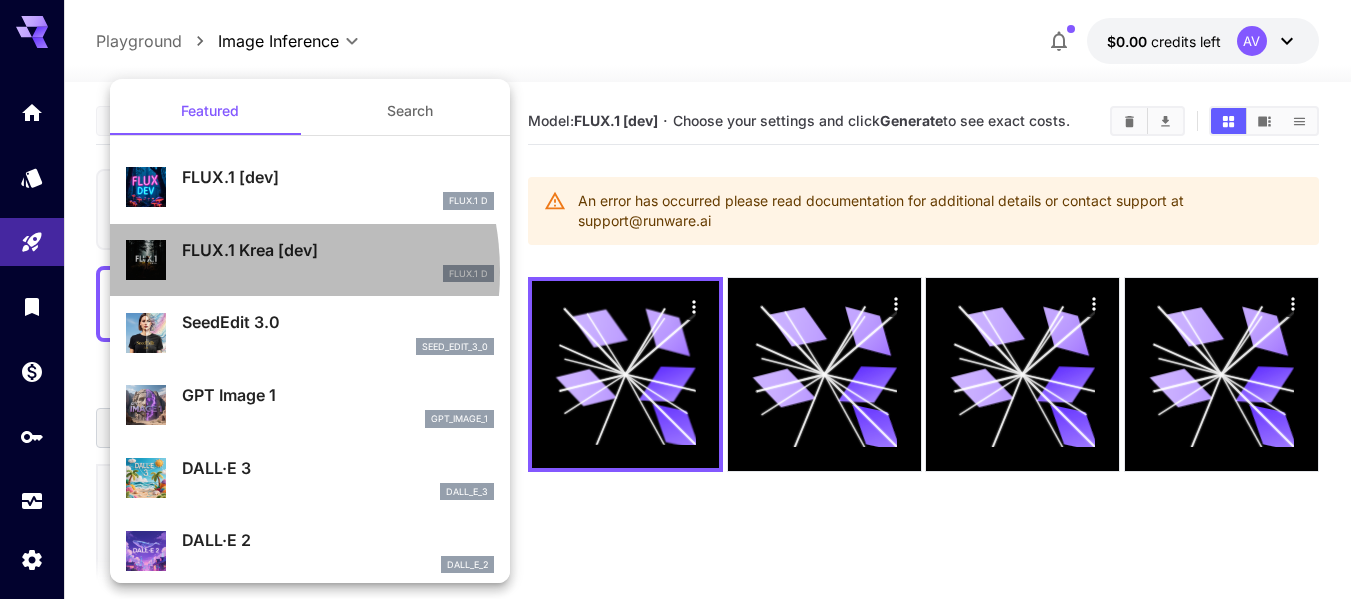 click on "FLUX.1 D" at bounding box center [338, 274] 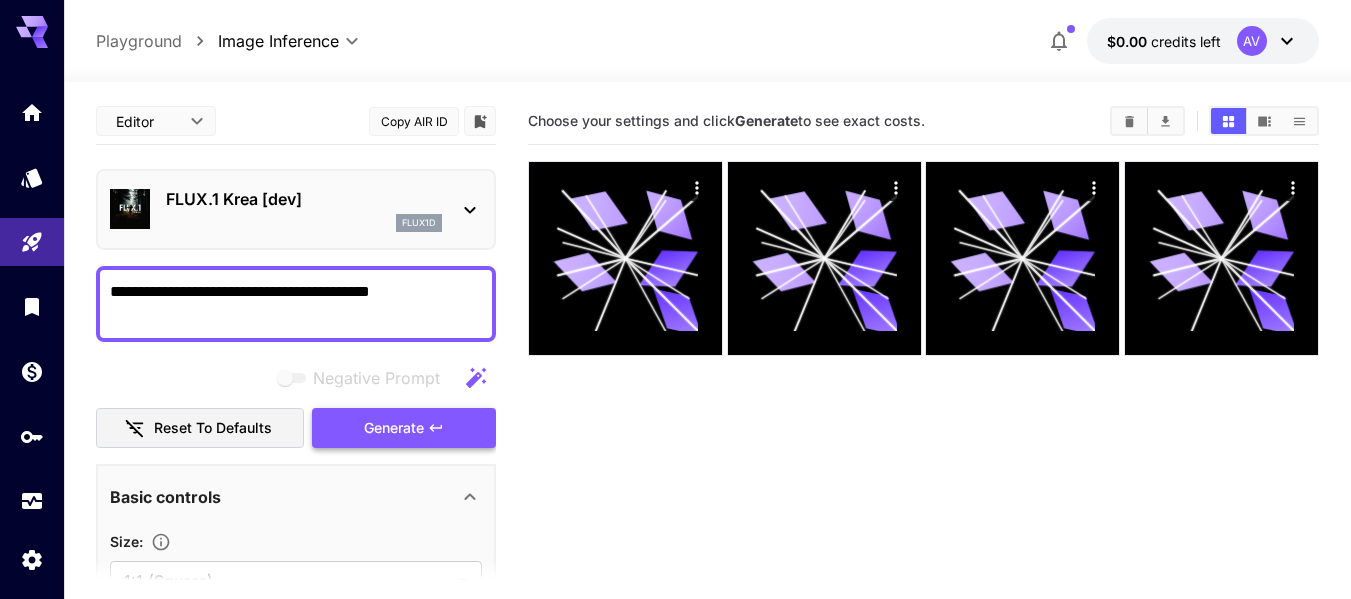 click on "Generate" at bounding box center (394, 428) 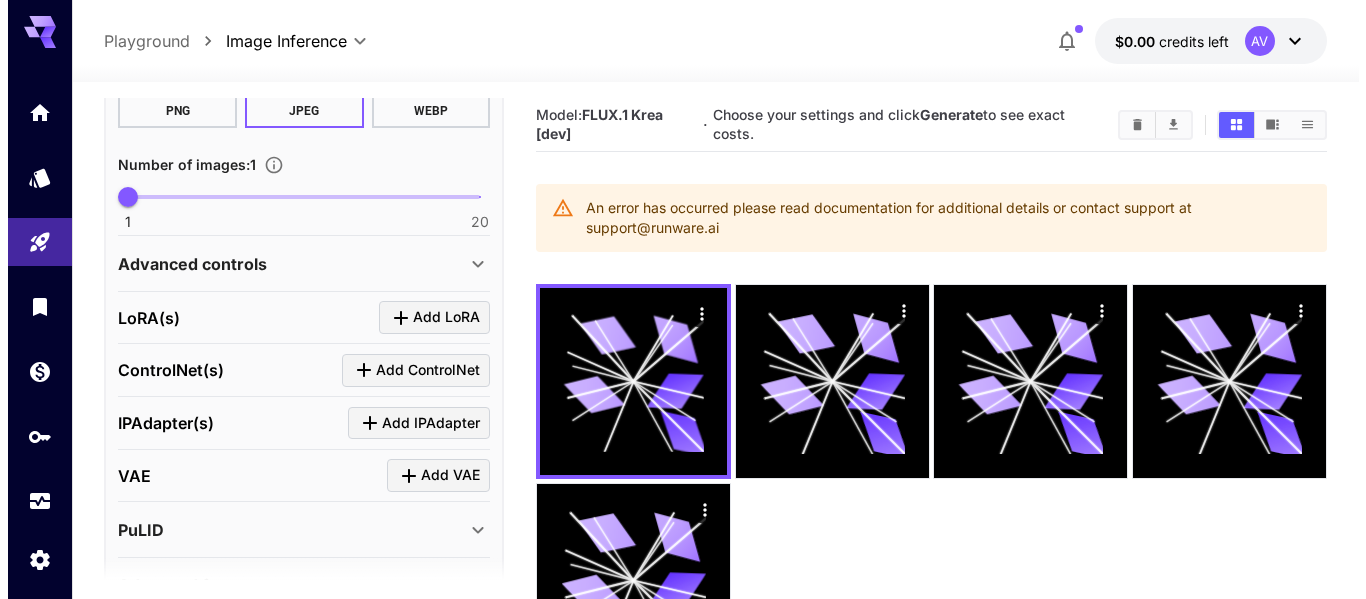 scroll, scrollTop: 0, scrollLeft: 0, axis: both 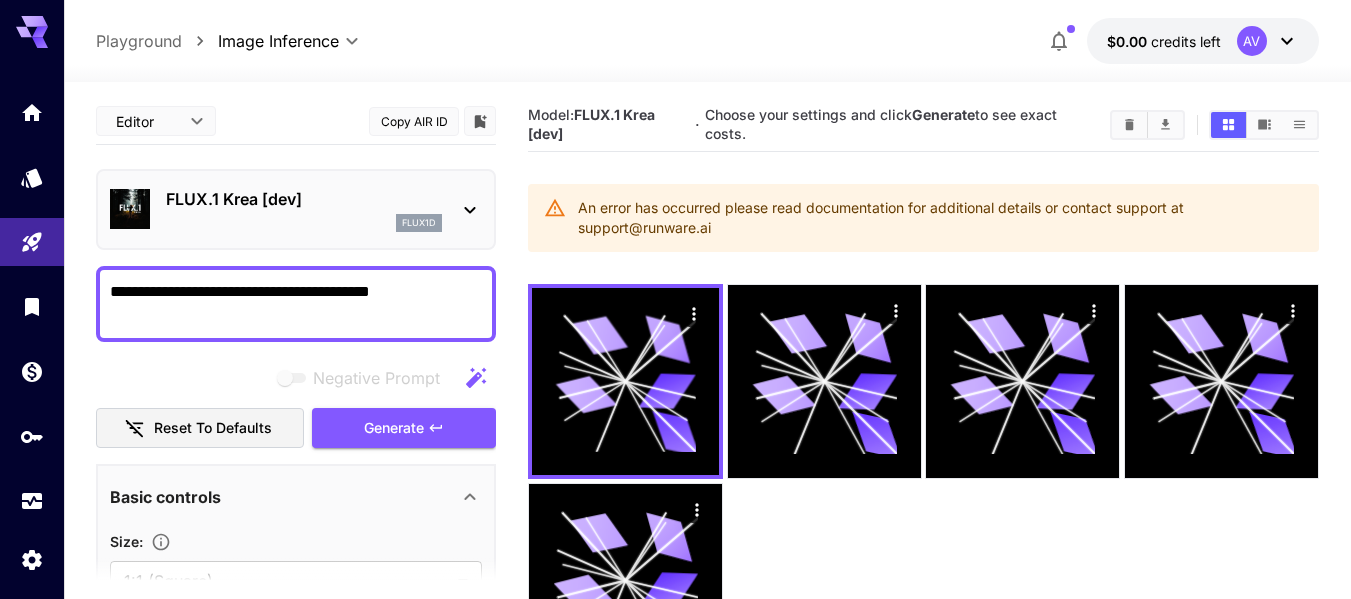 click 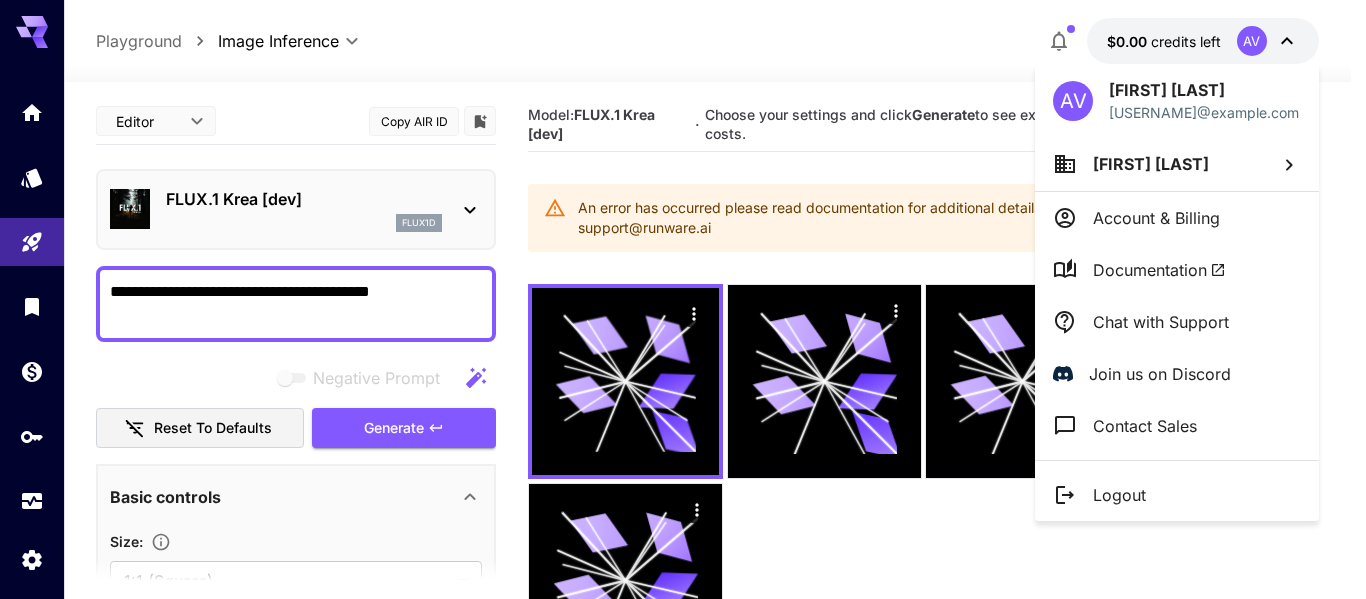 click on "Logout" at bounding box center (1119, 495) 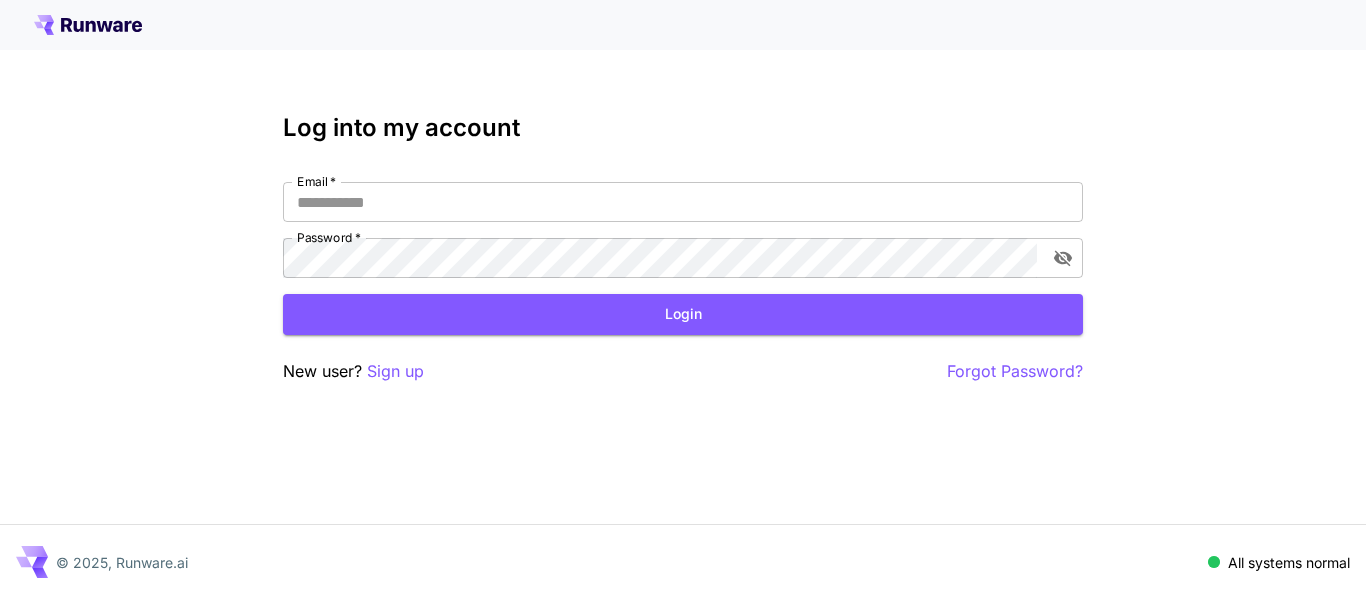 scroll, scrollTop: 0, scrollLeft: 0, axis: both 